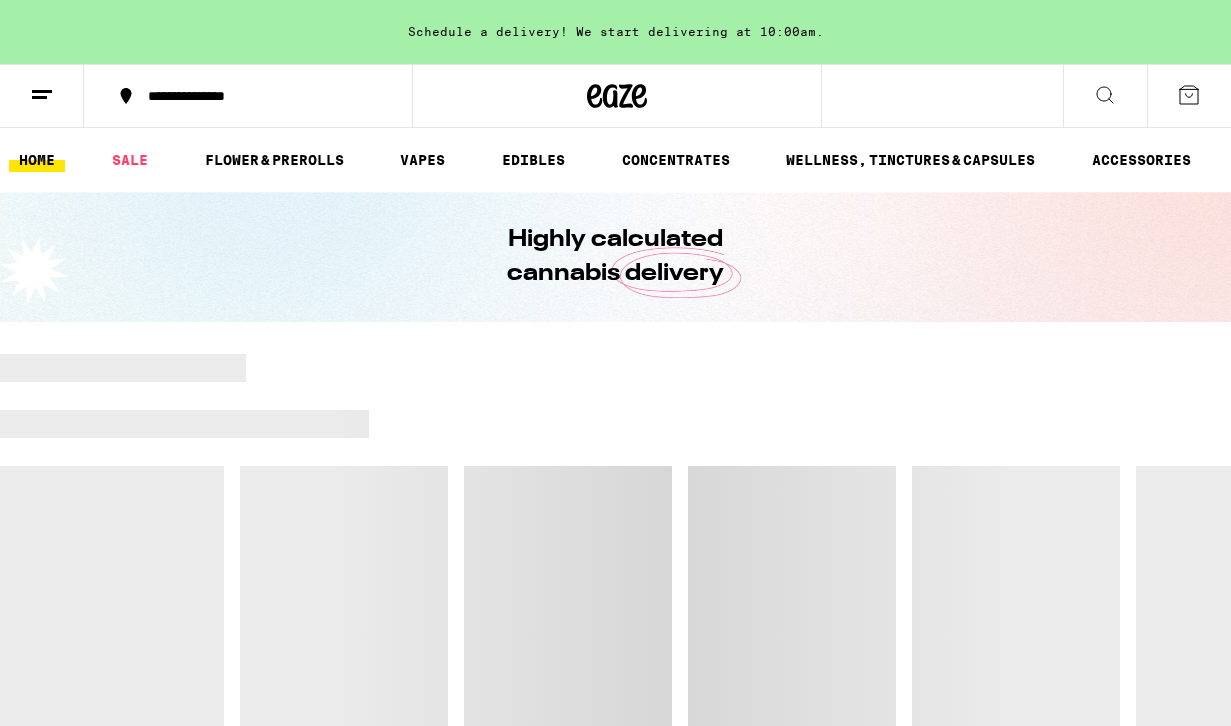 scroll, scrollTop: 0, scrollLeft: 0, axis: both 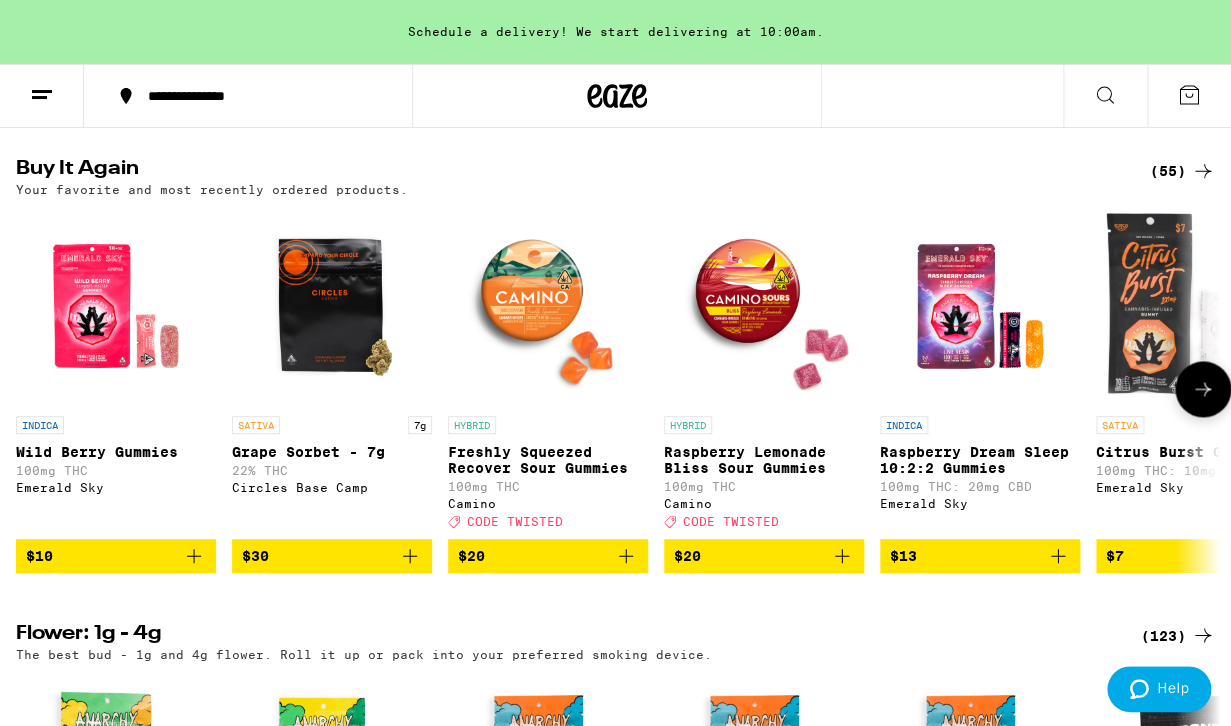 click 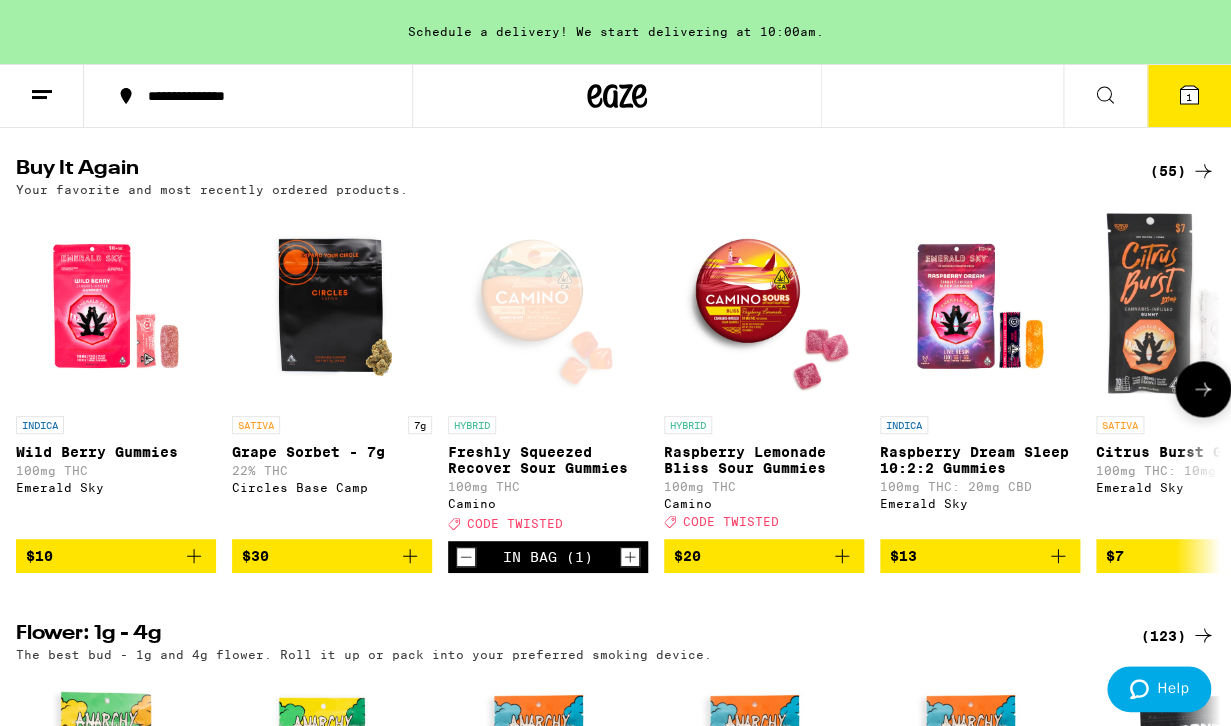 click on "$20" at bounding box center [764, 556] 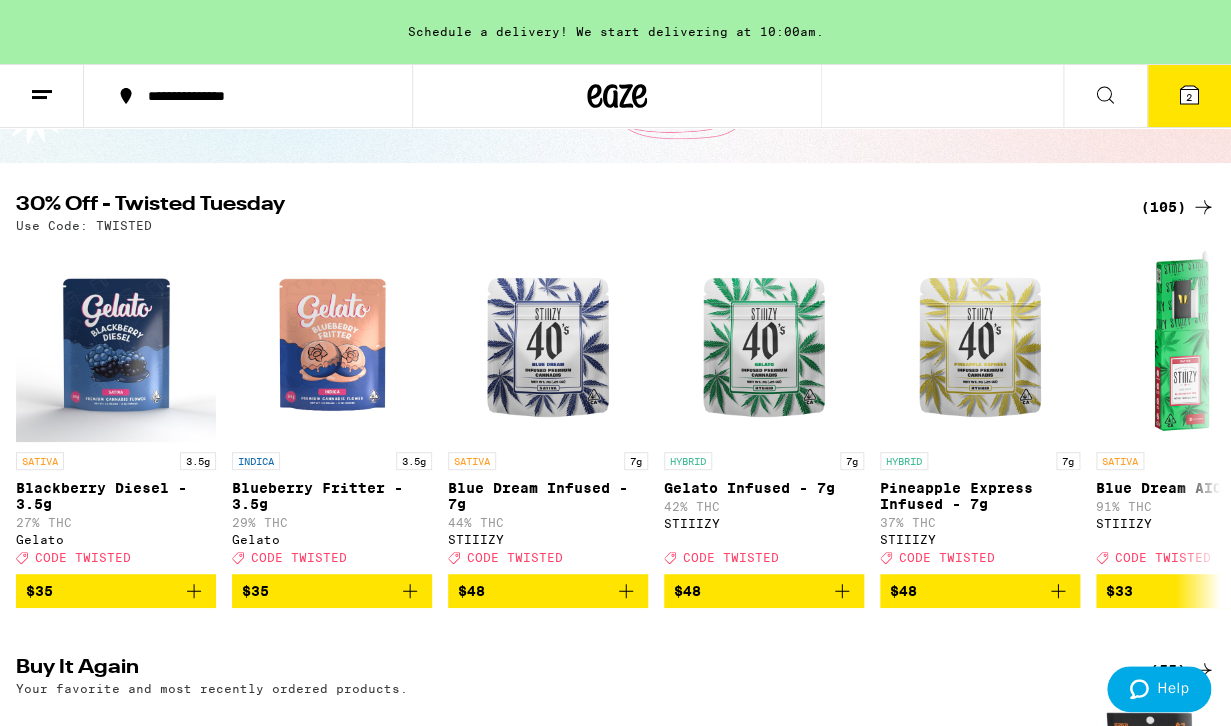scroll, scrollTop: 156, scrollLeft: 0, axis: vertical 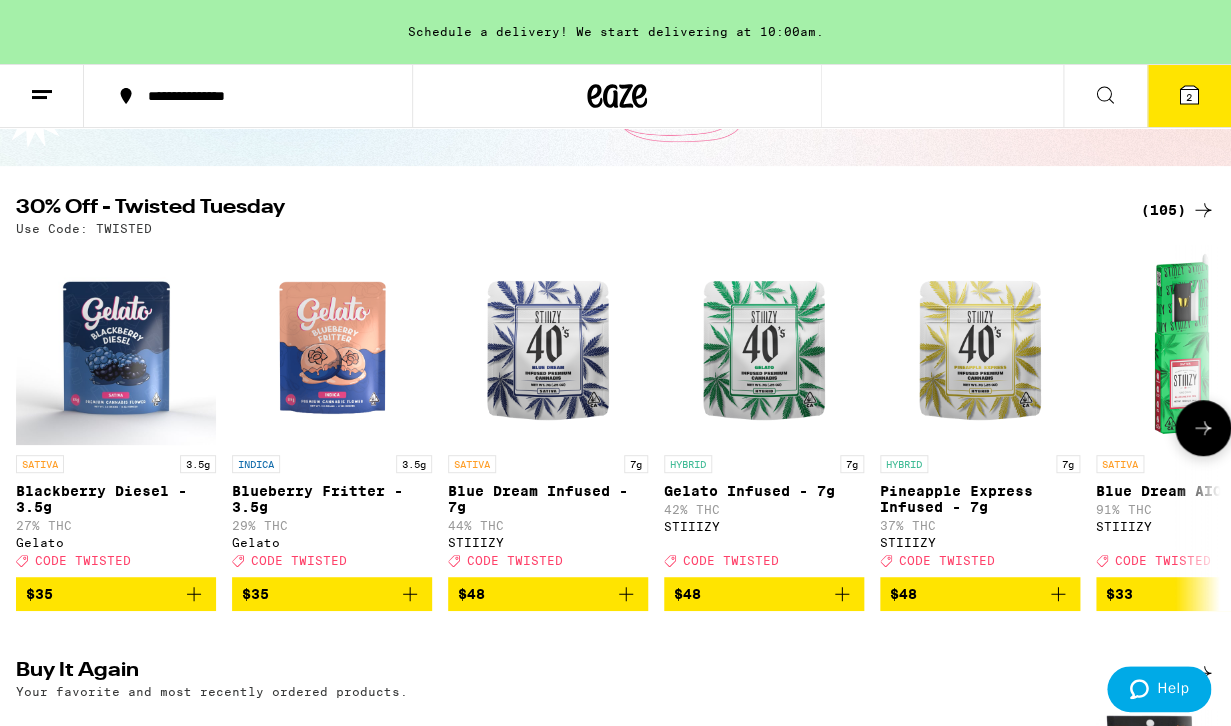 click 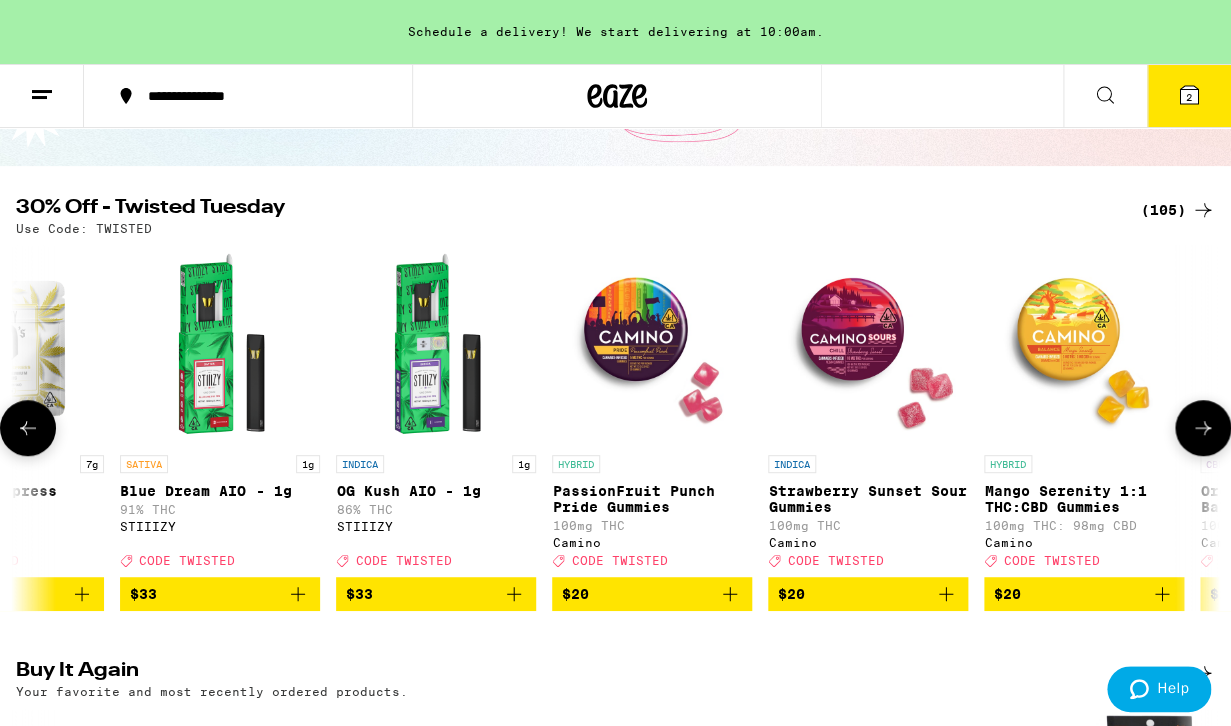 scroll, scrollTop: 0, scrollLeft: 981, axis: horizontal 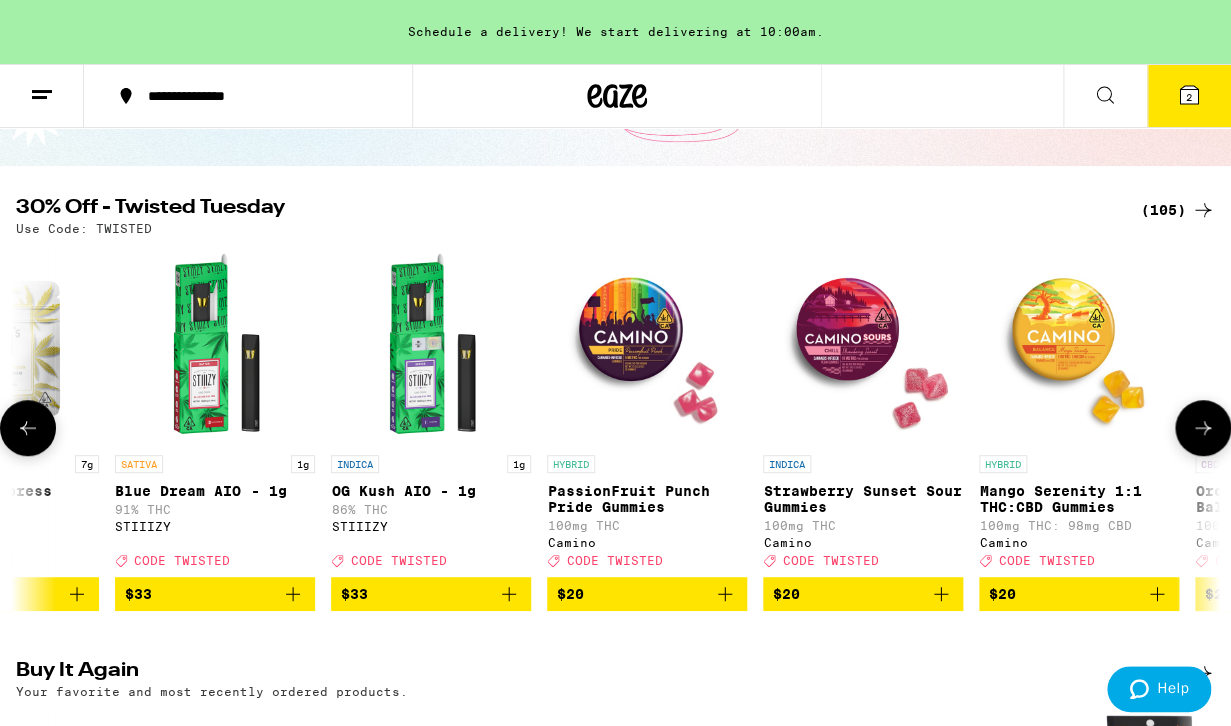 click 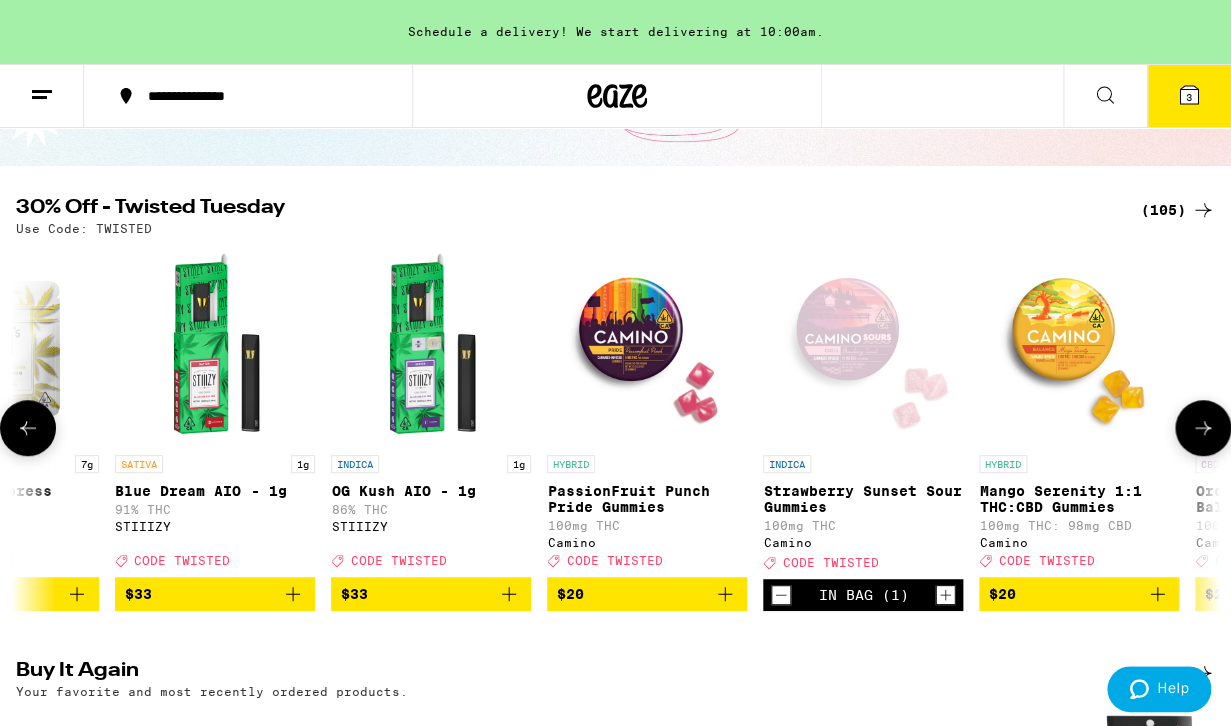 click 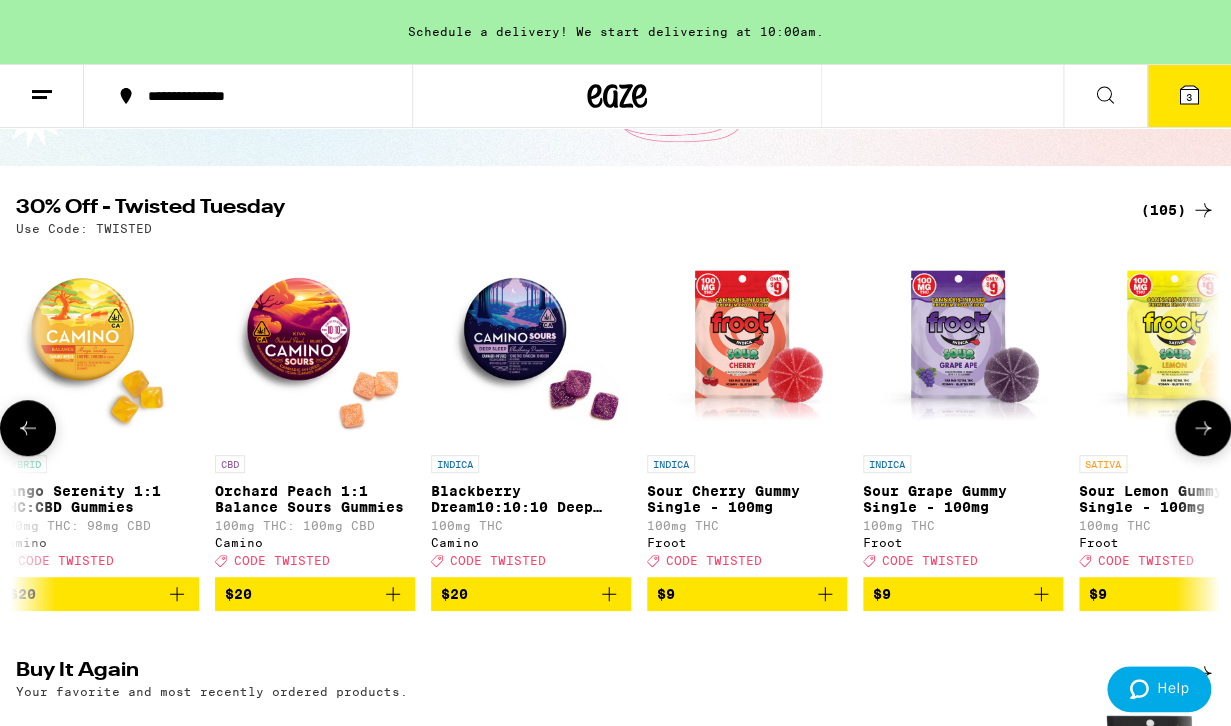 scroll, scrollTop: 0, scrollLeft: 1962, axis: horizontal 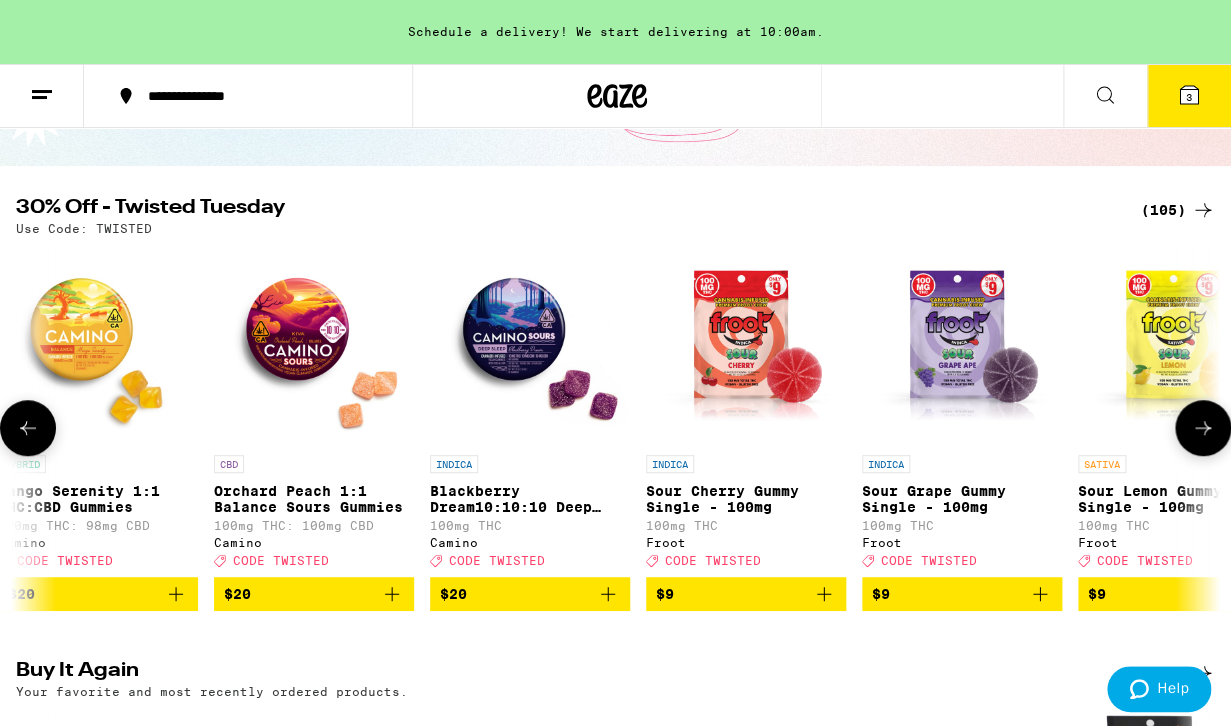 click on "$20" at bounding box center (530, 594) 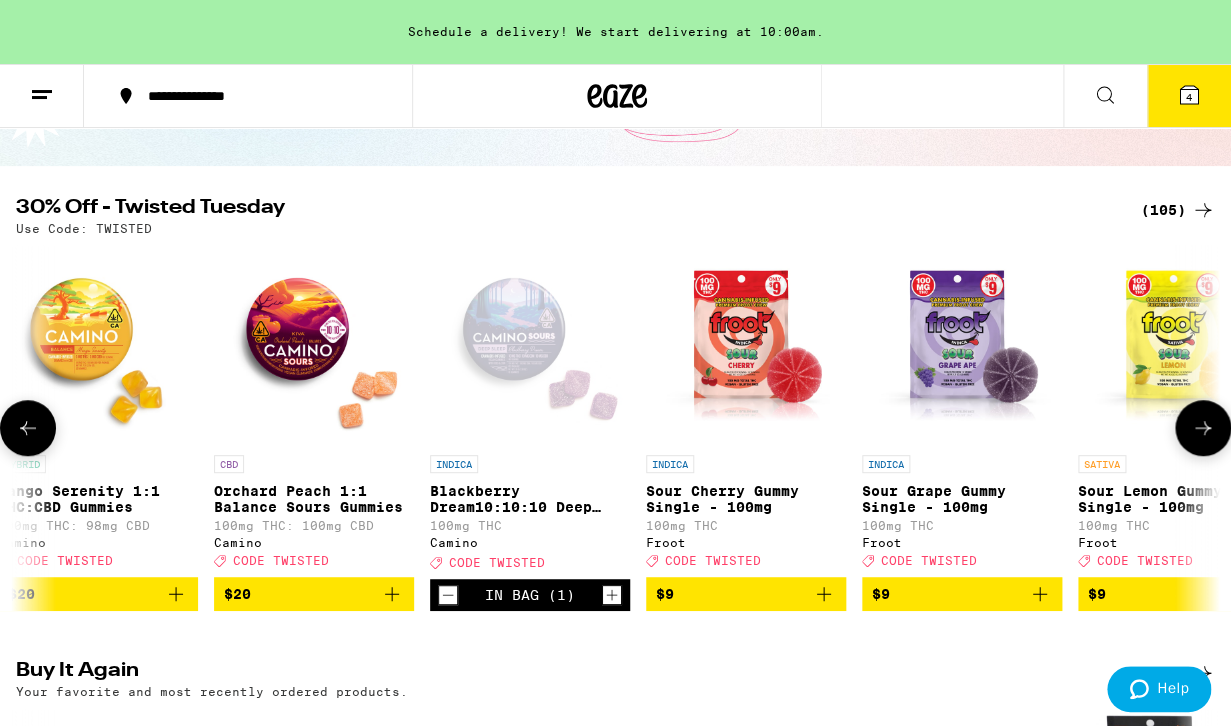 click 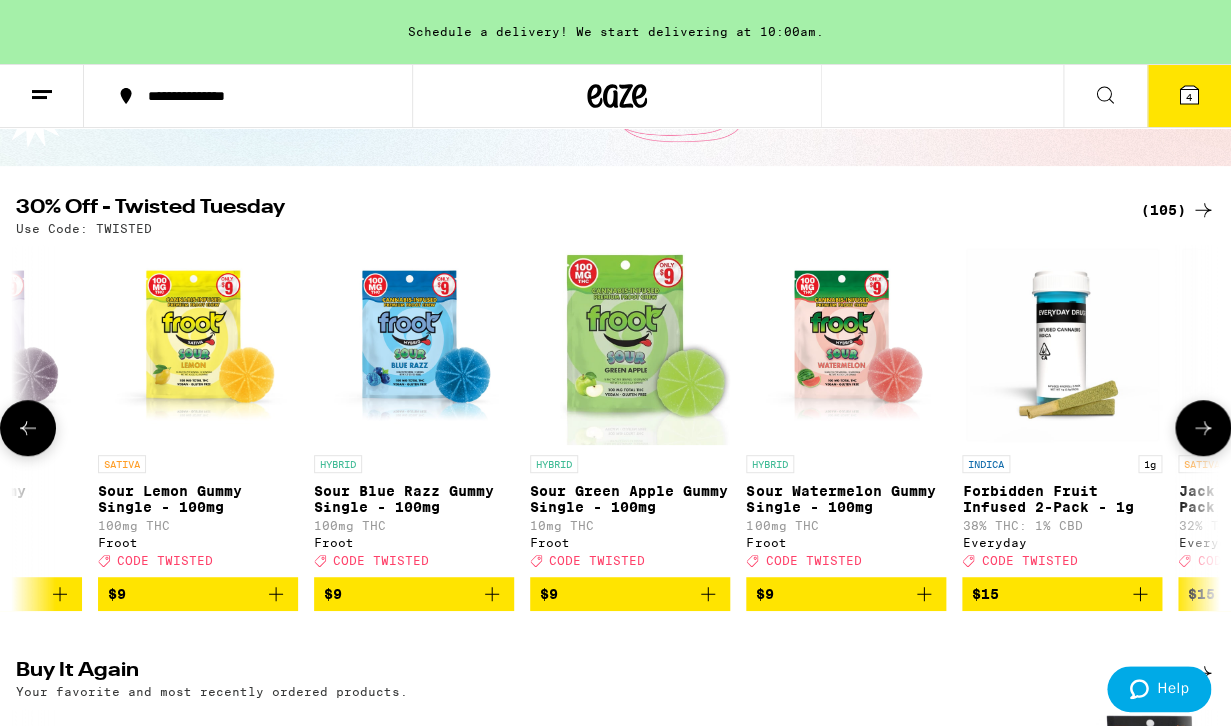 scroll, scrollTop: 0, scrollLeft: 2943, axis: horizontal 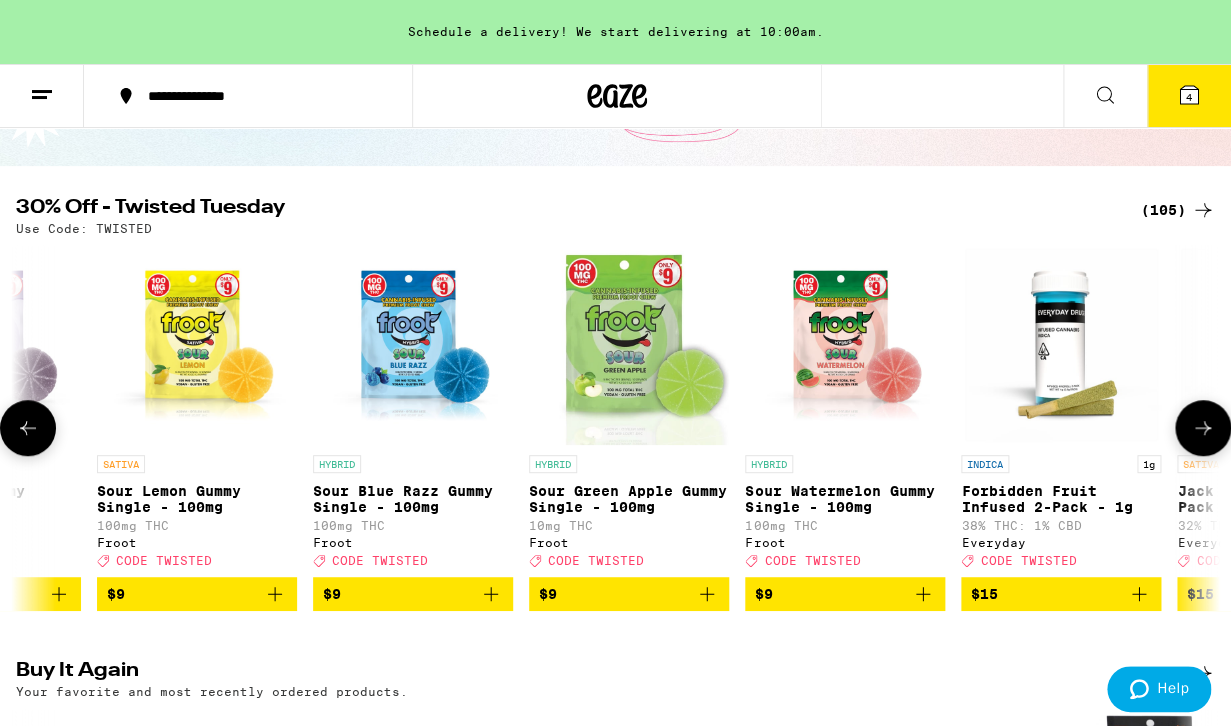click 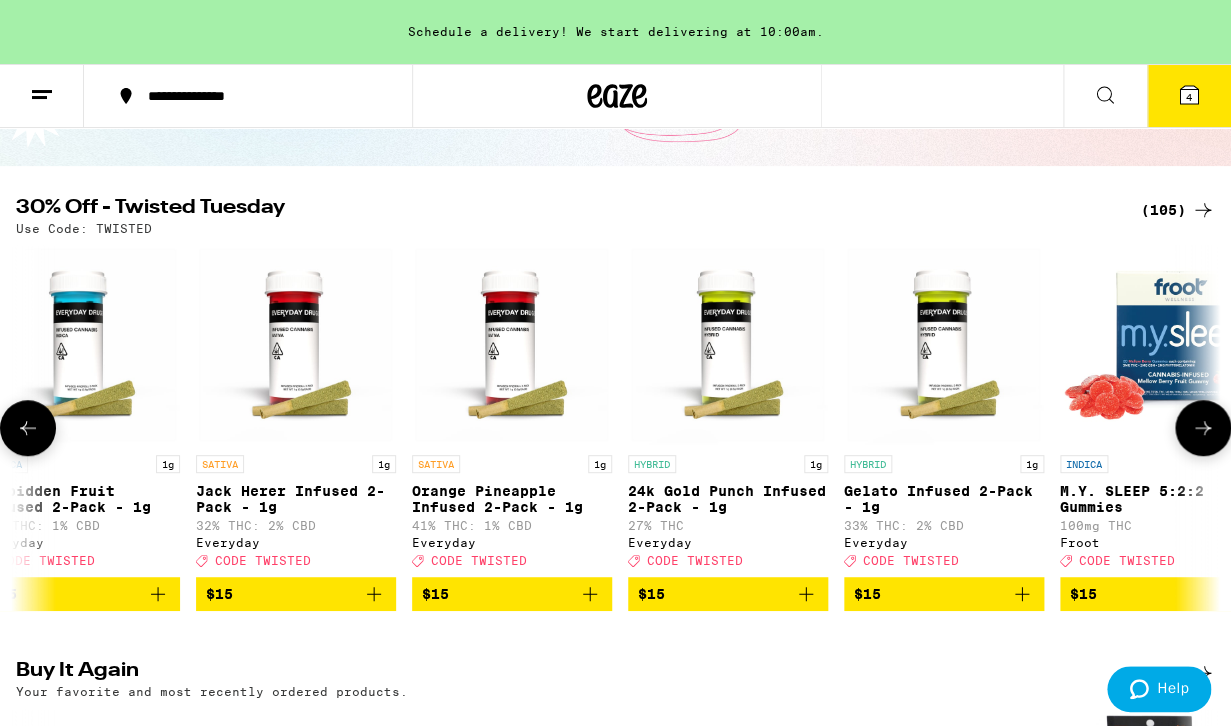 click 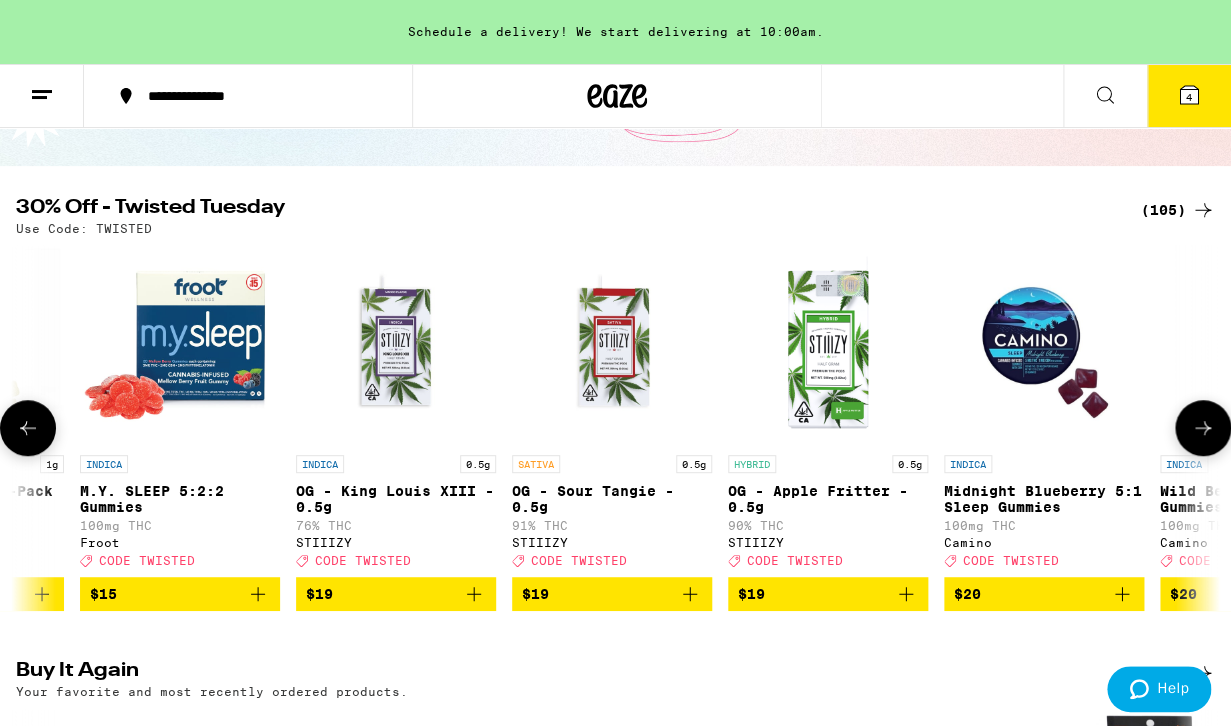 scroll, scrollTop: 0, scrollLeft: 4905, axis: horizontal 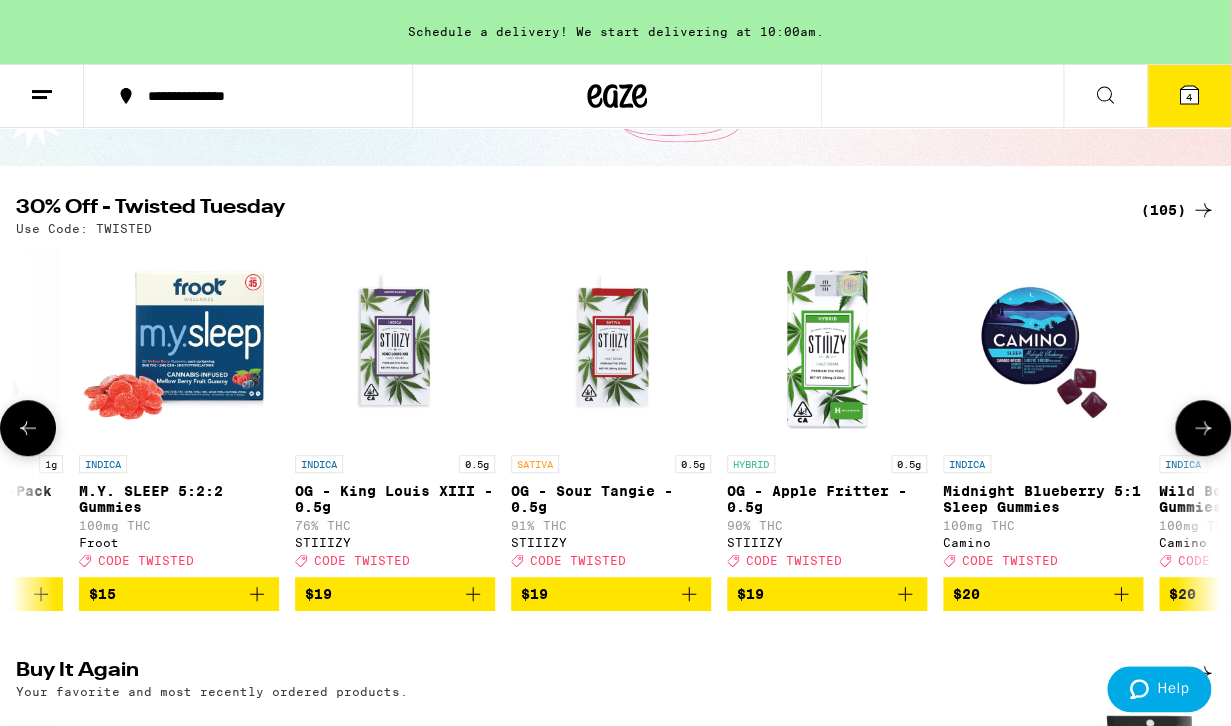 click 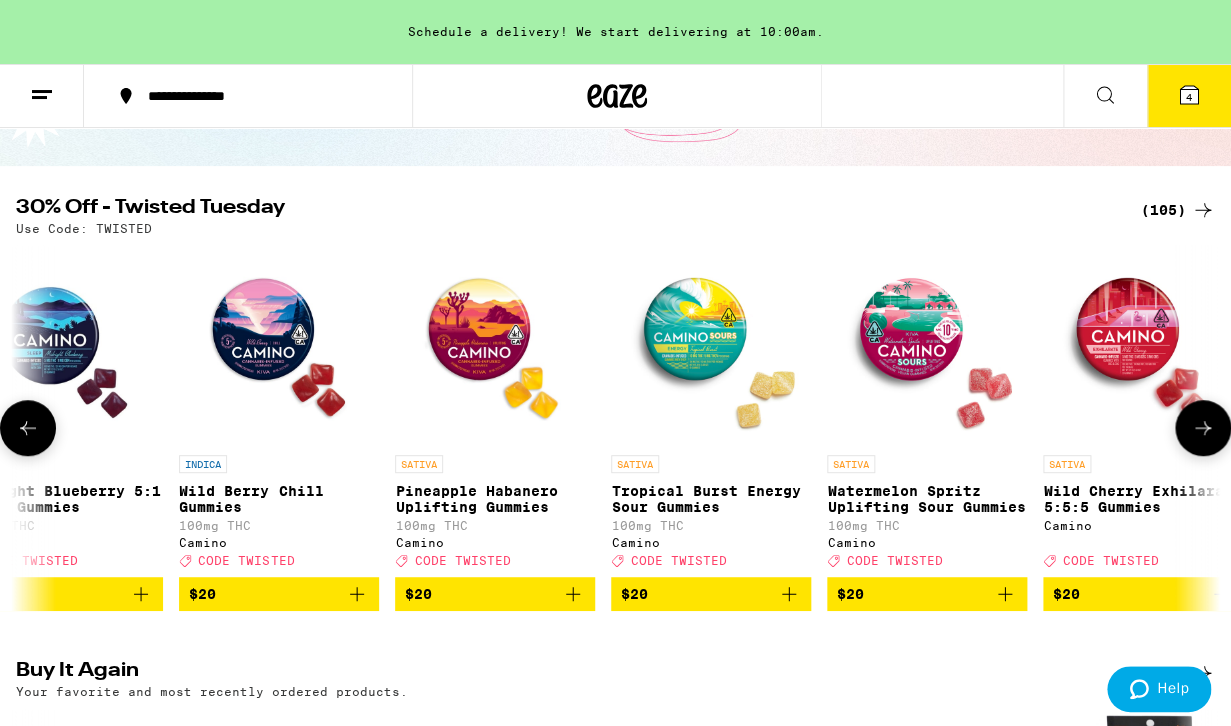 scroll, scrollTop: 0, scrollLeft: 5886, axis: horizontal 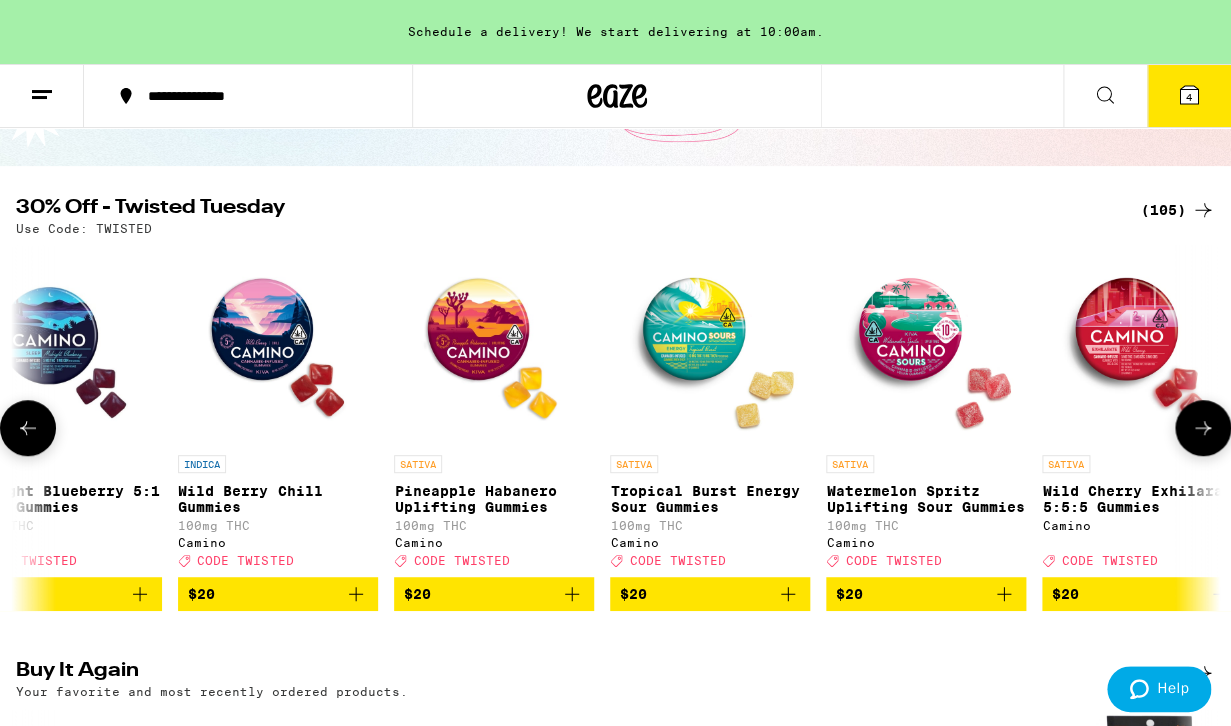 click at bounding box center (28, 428) 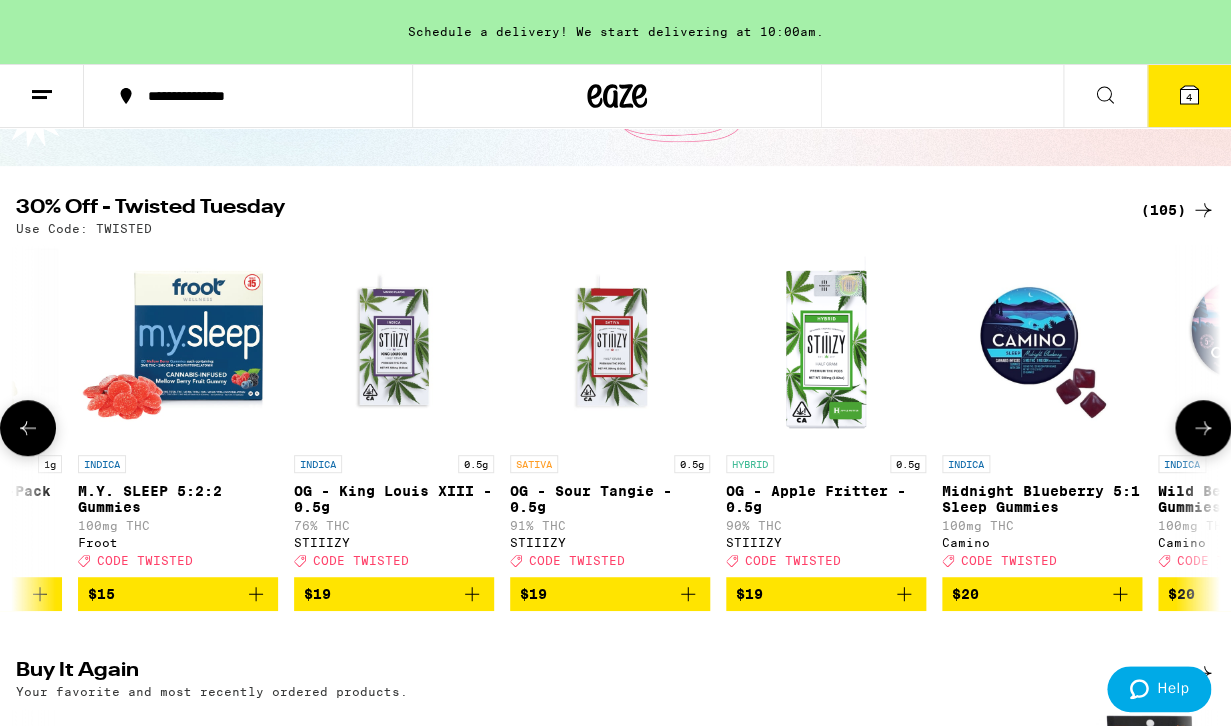 scroll, scrollTop: 0, scrollLeft: 4905, axis: horizontal 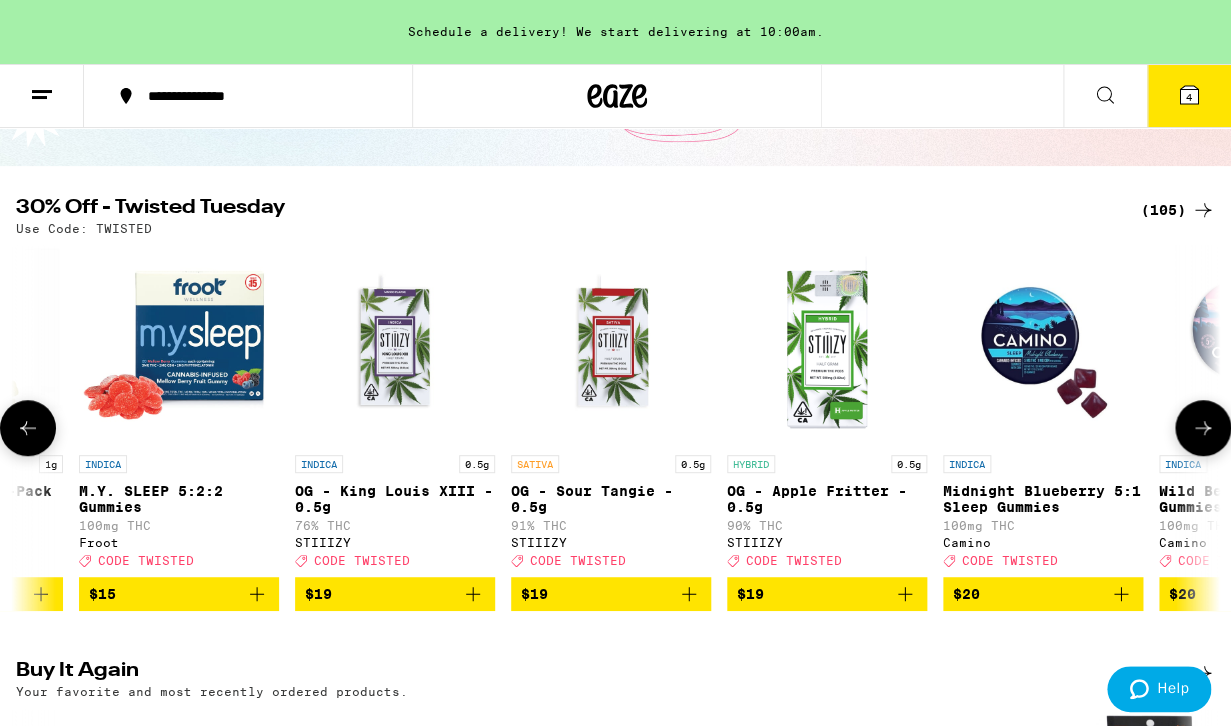 click at bounding box center [1203, 428] 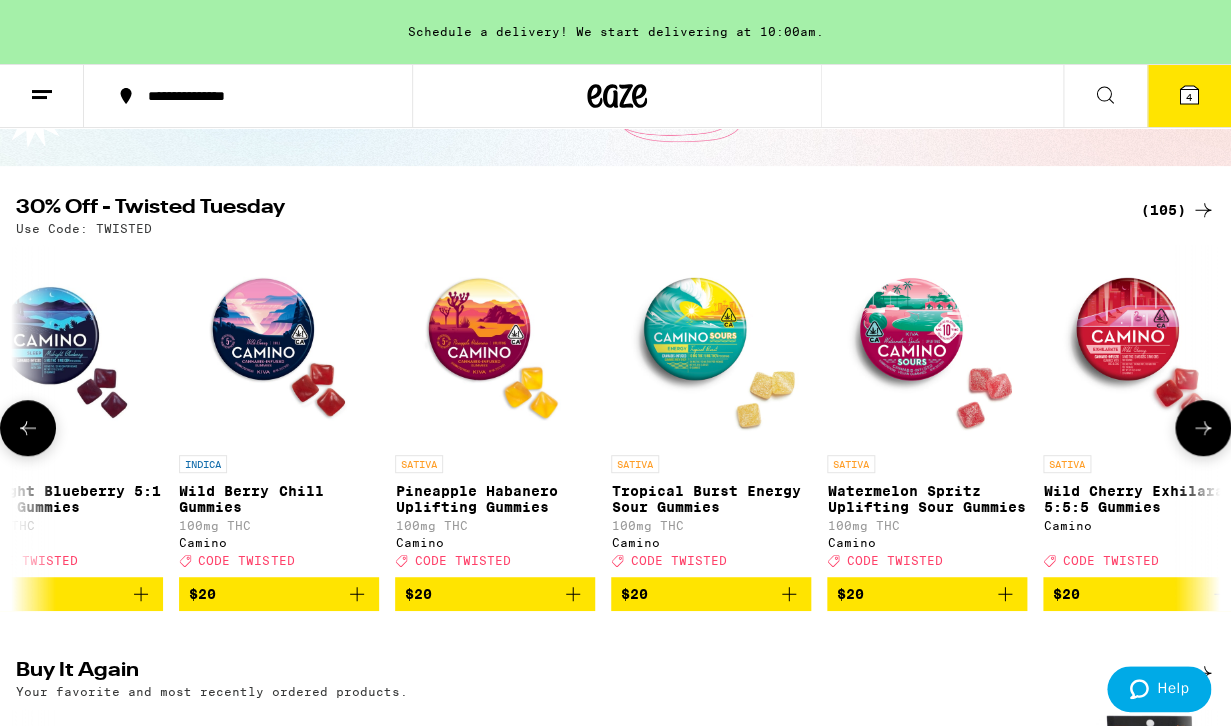 scroll, scrollTop: 0, scrollLeft: 5886, axis: horizontal 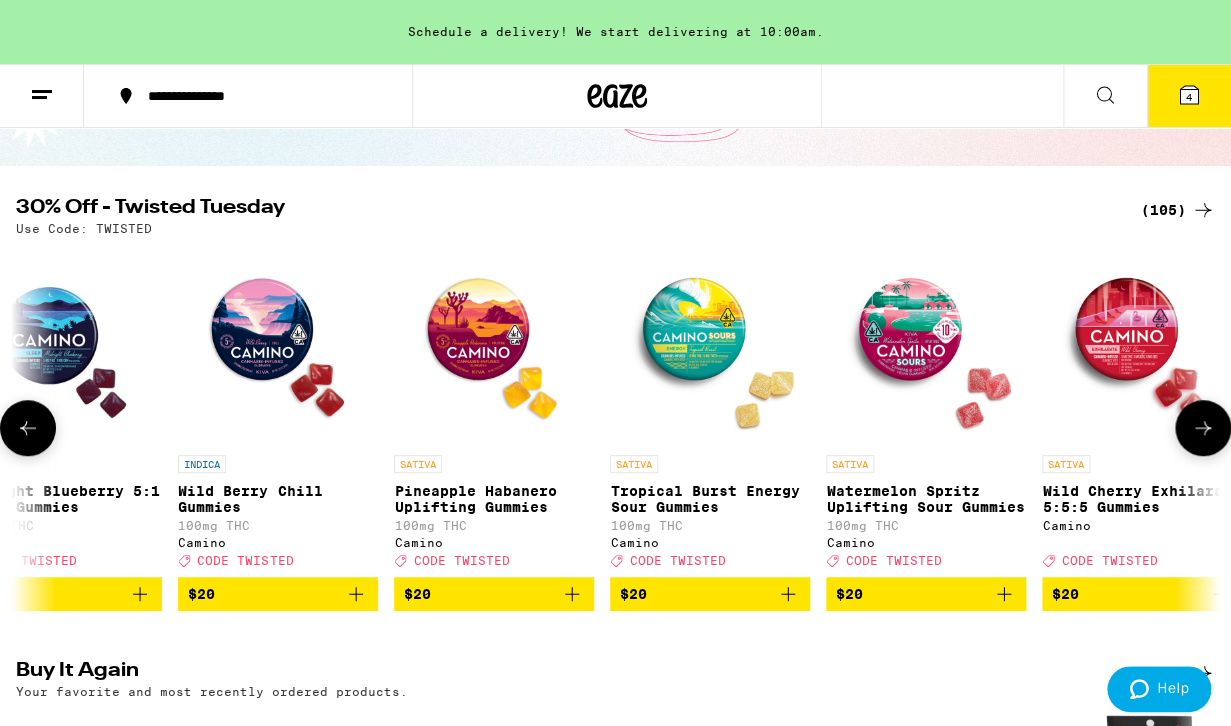 click 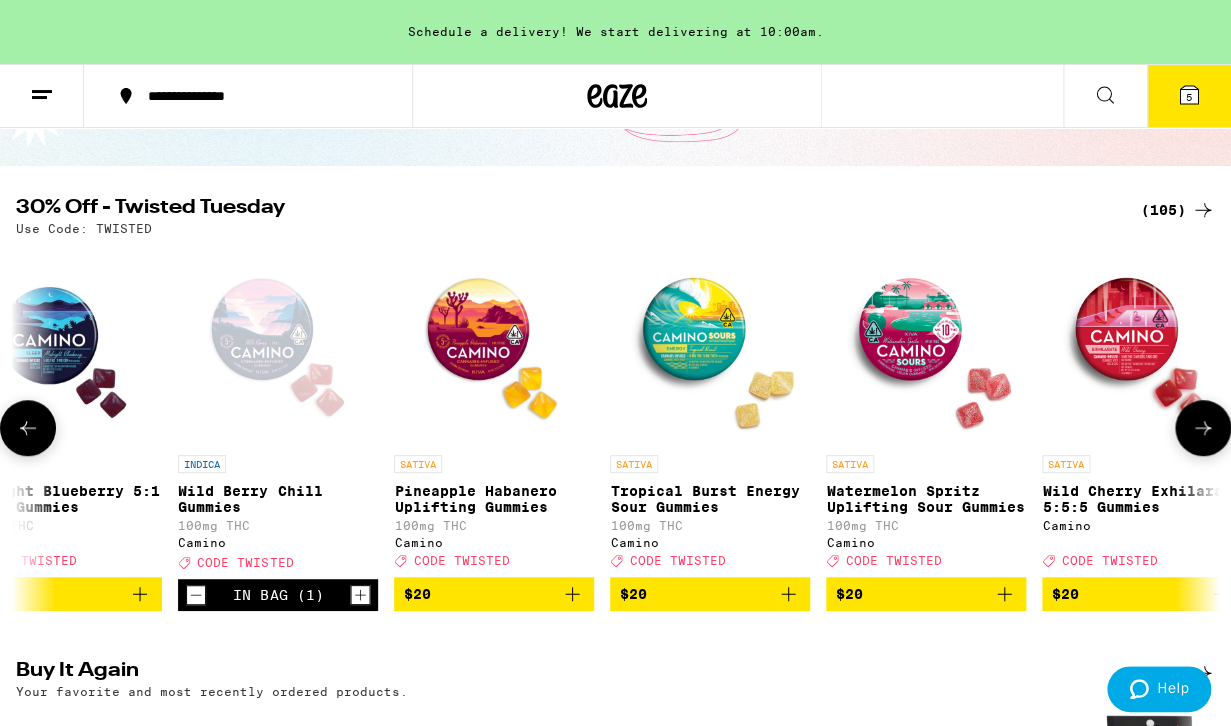 click on "$20" at bounding box center (494, 594) 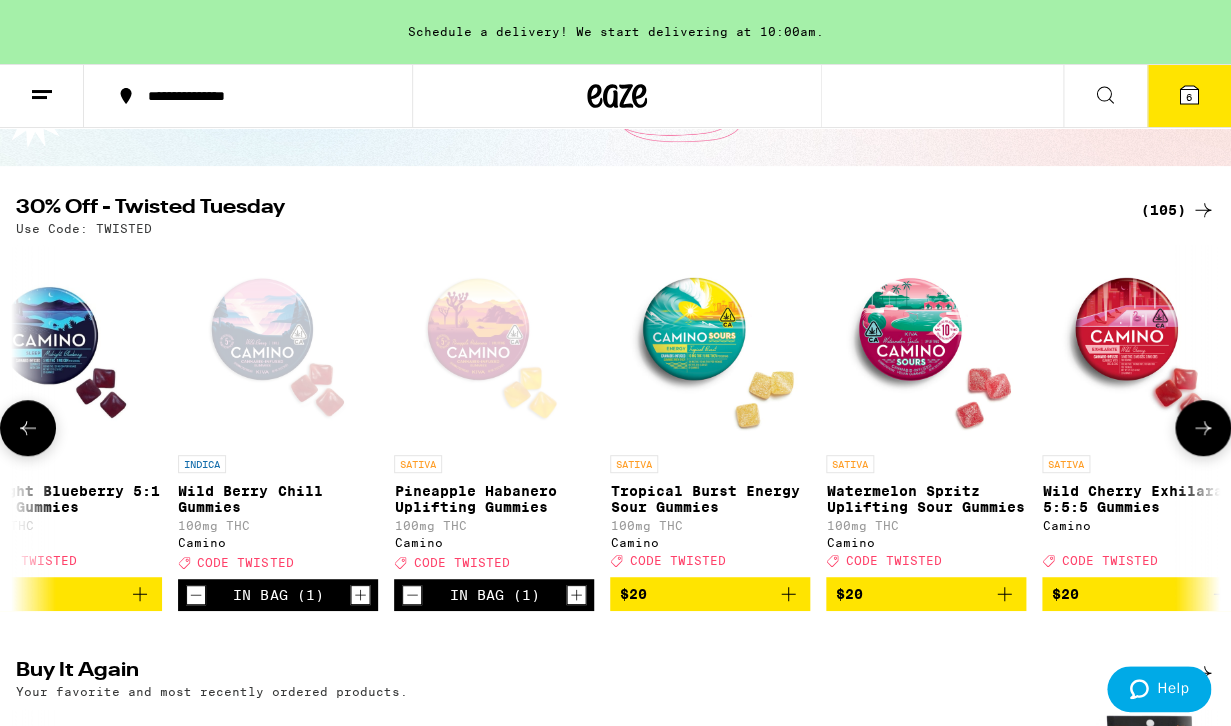 click 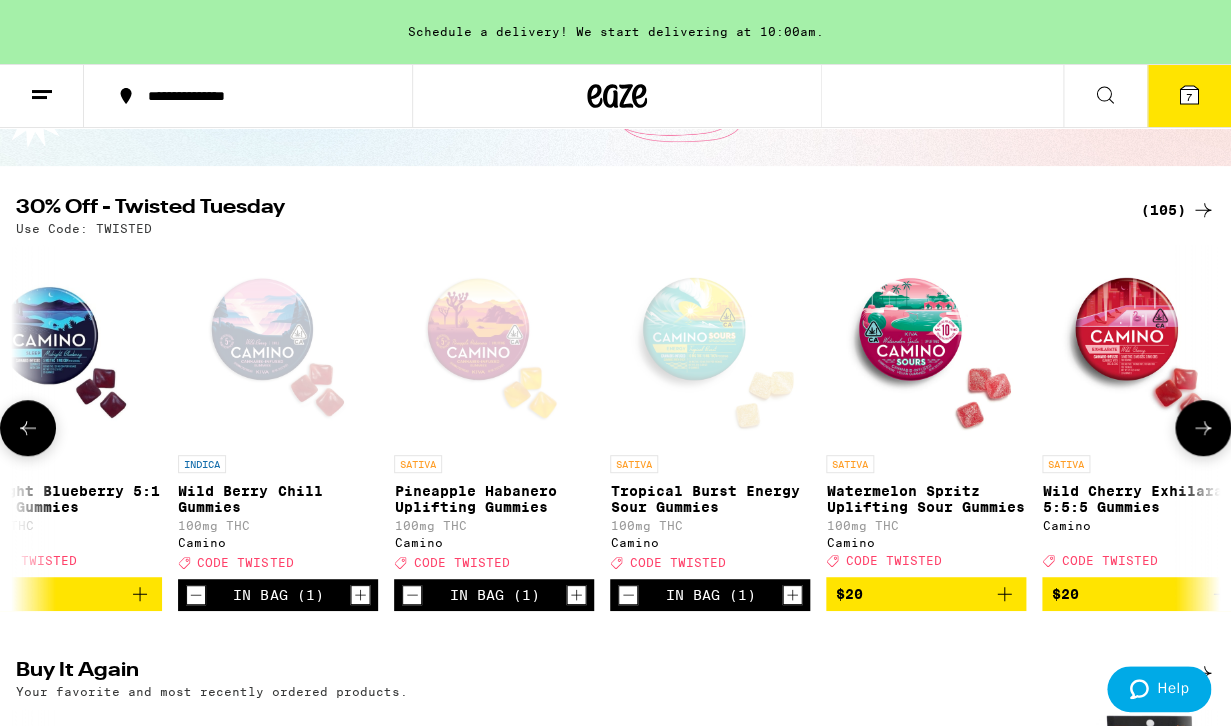 click 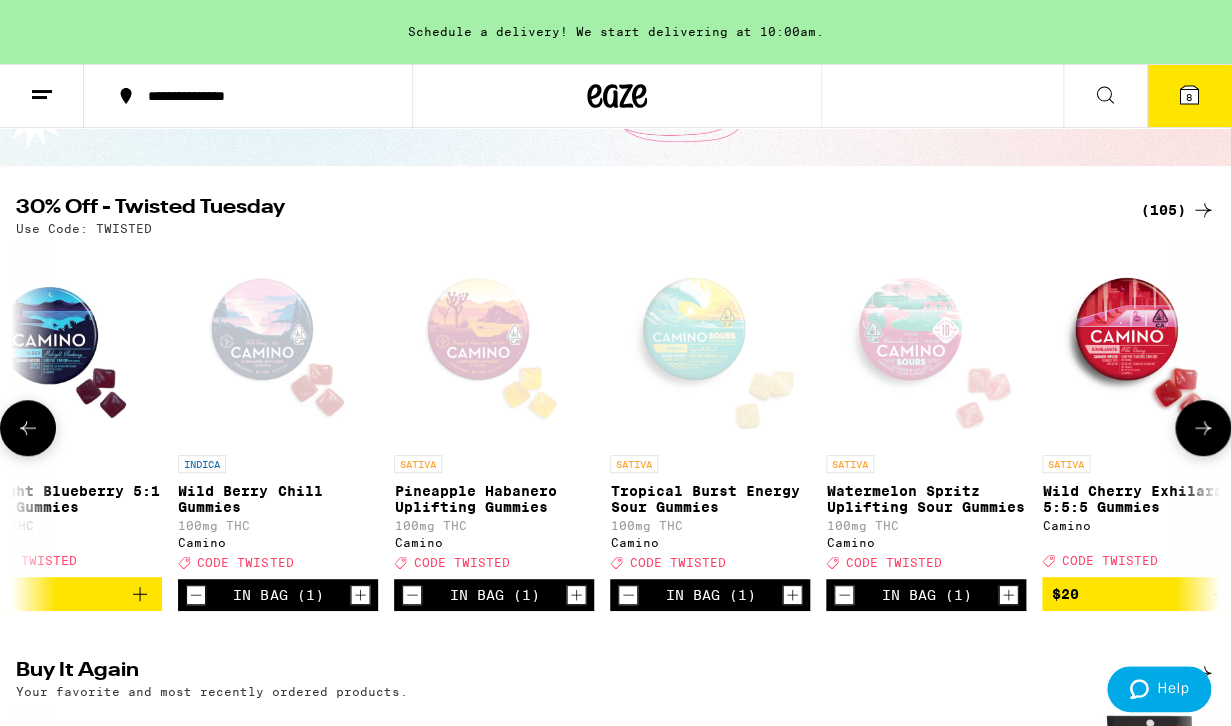 click 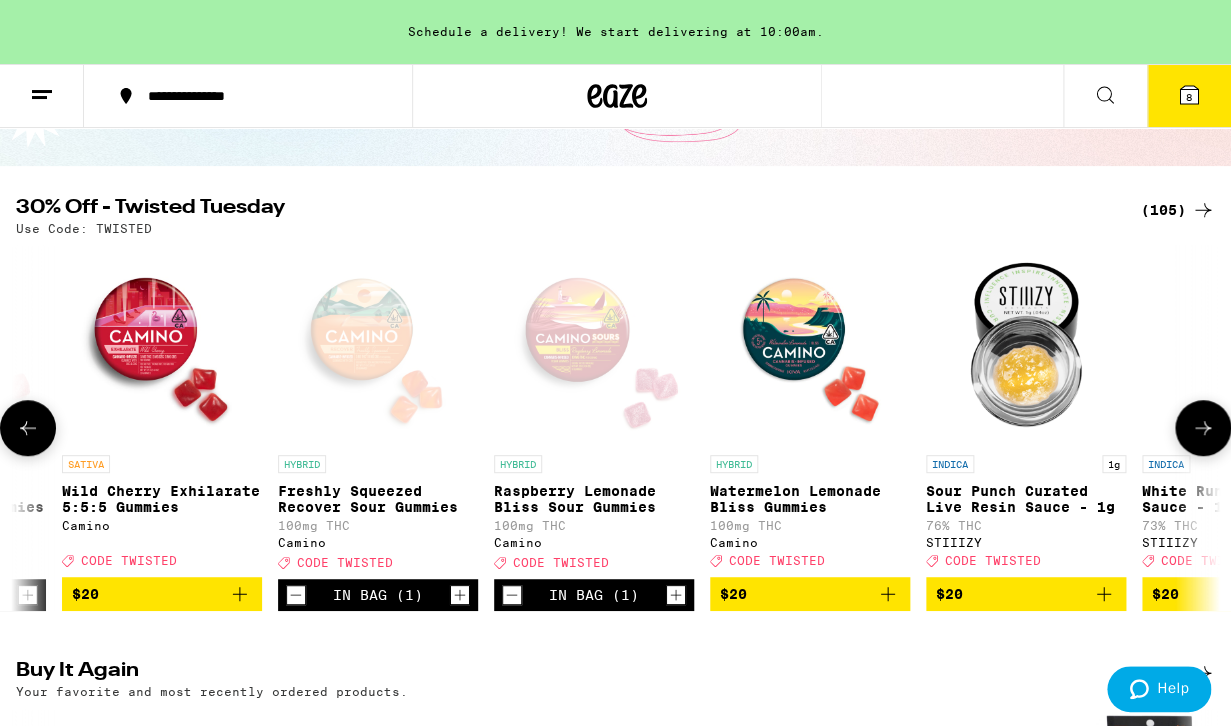 scroll, scrollTop: 0, scrollLeft: 6867, axis: horizontal 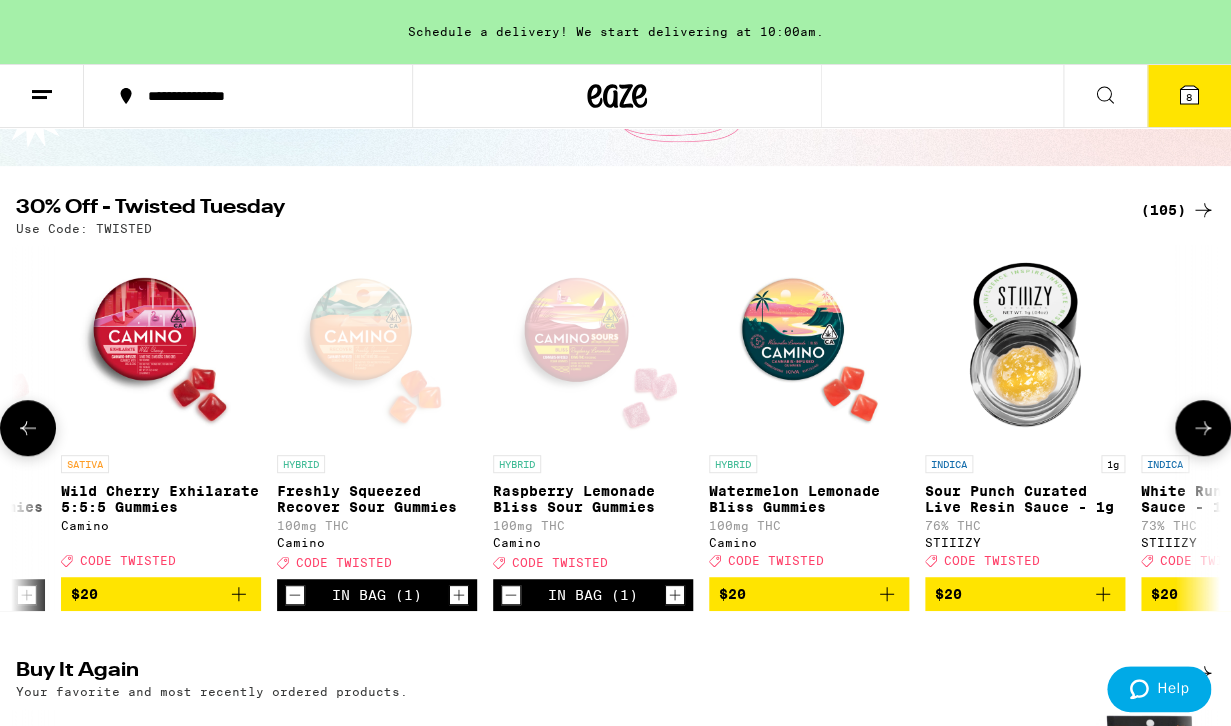 click 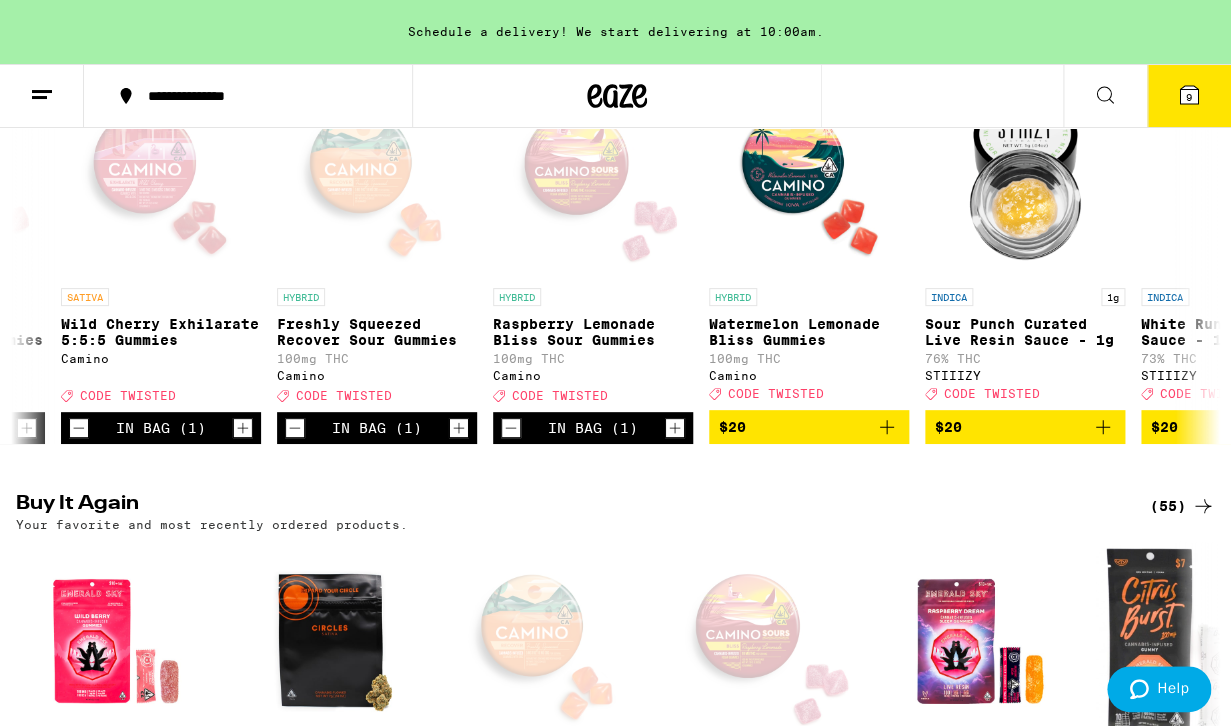 scroll, scrollTop: 262, scrollLeft: 0, axis: vertical 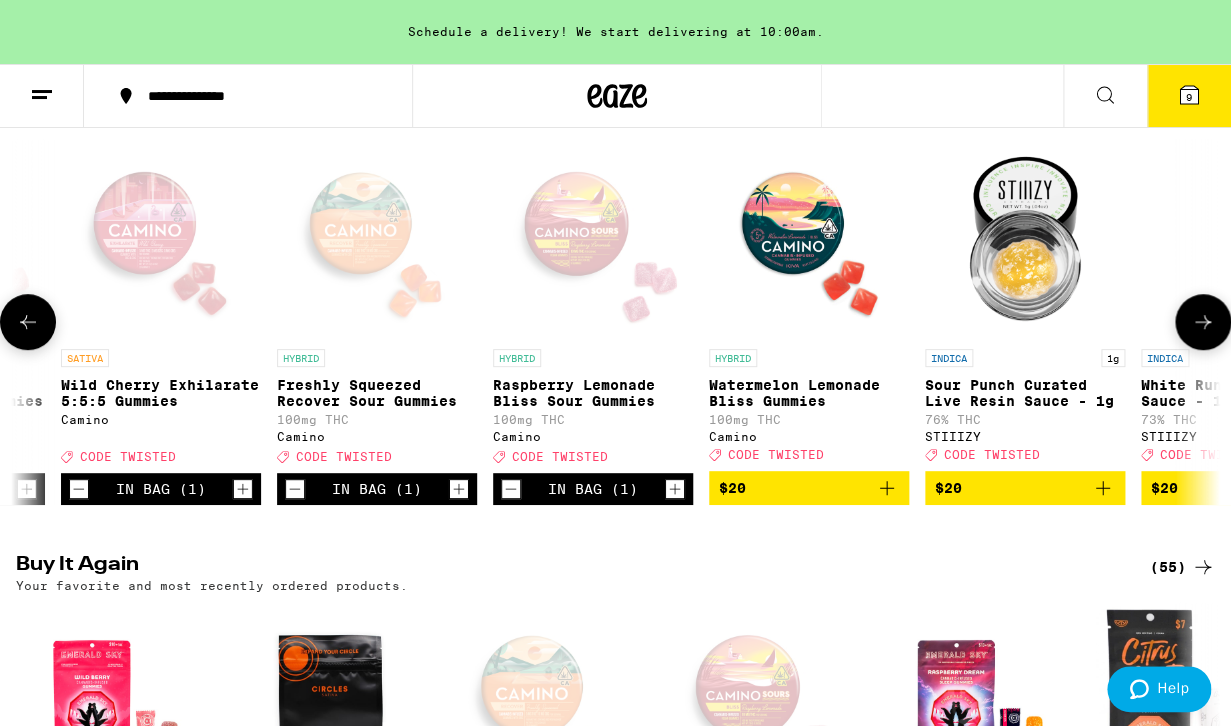 click 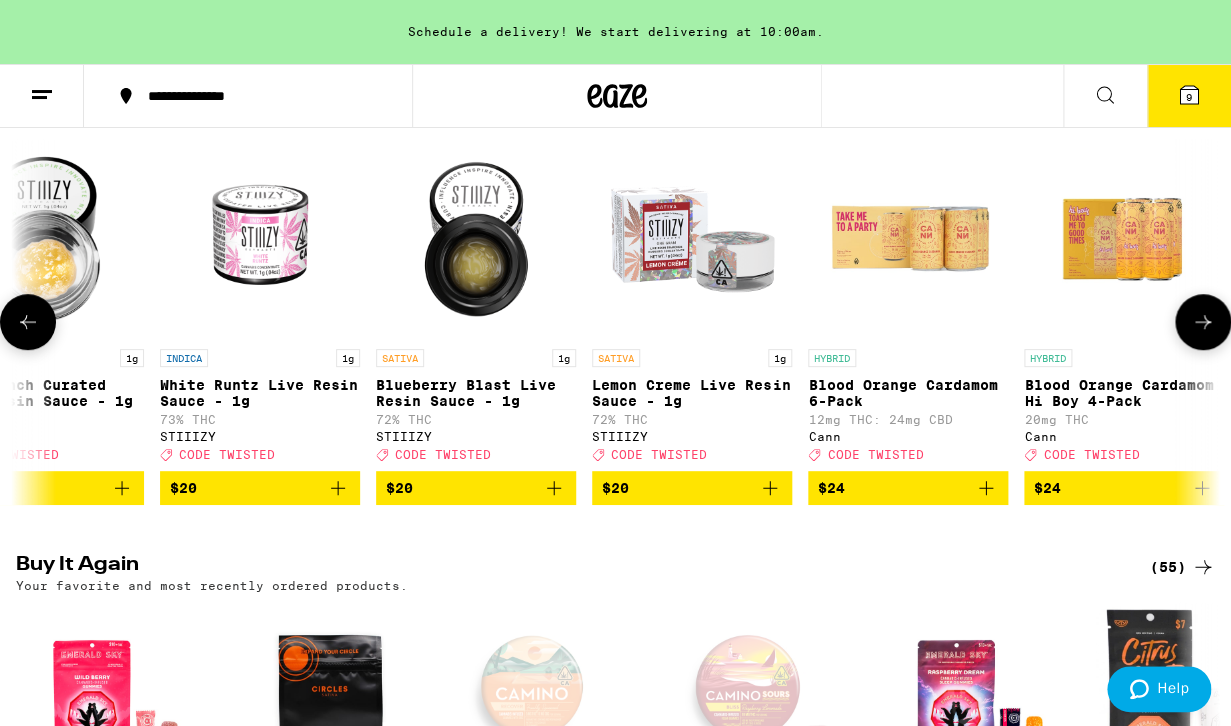 click at bounding box center (1203, 322) 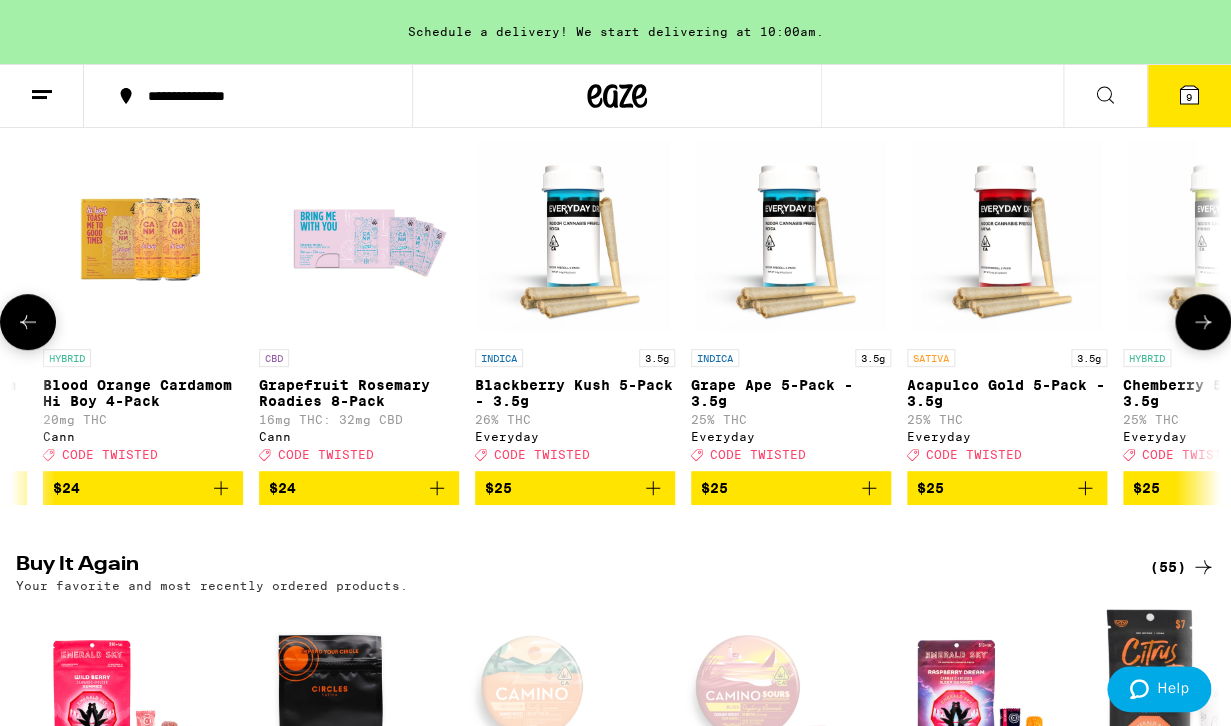 click at bounding box center [1203, 322] 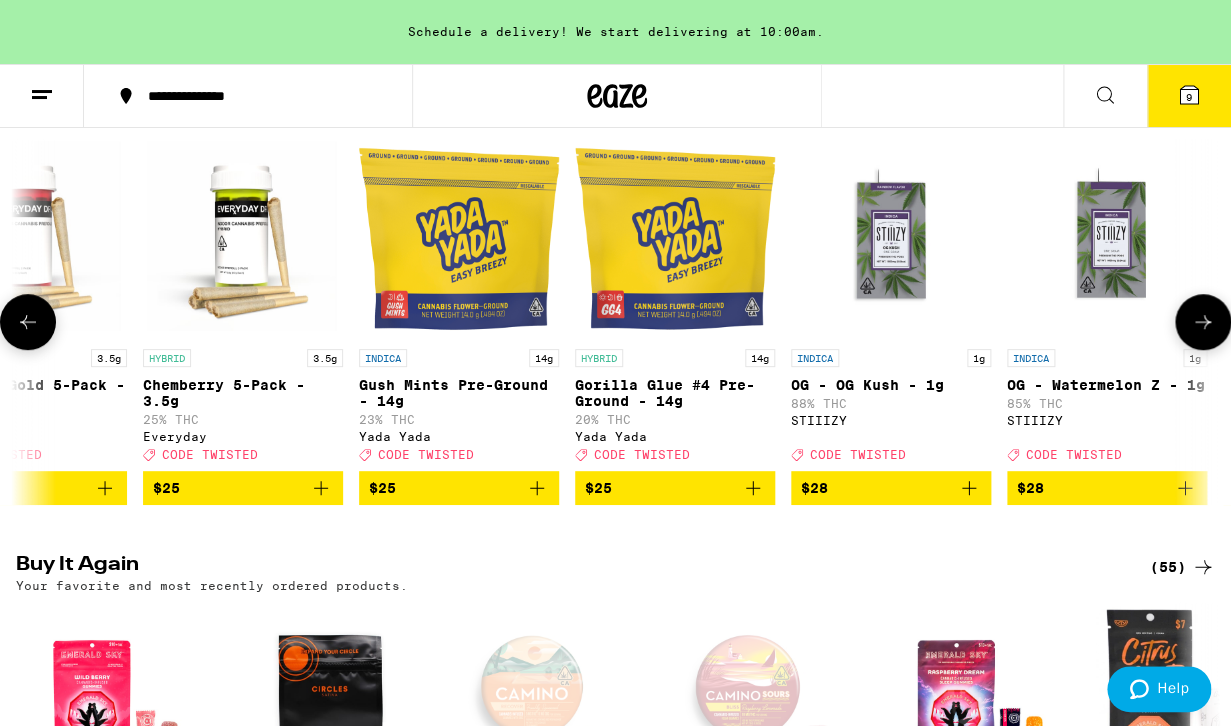 scroll, scrollTop: 0, scrollLeft: 9810, axis: horizontal 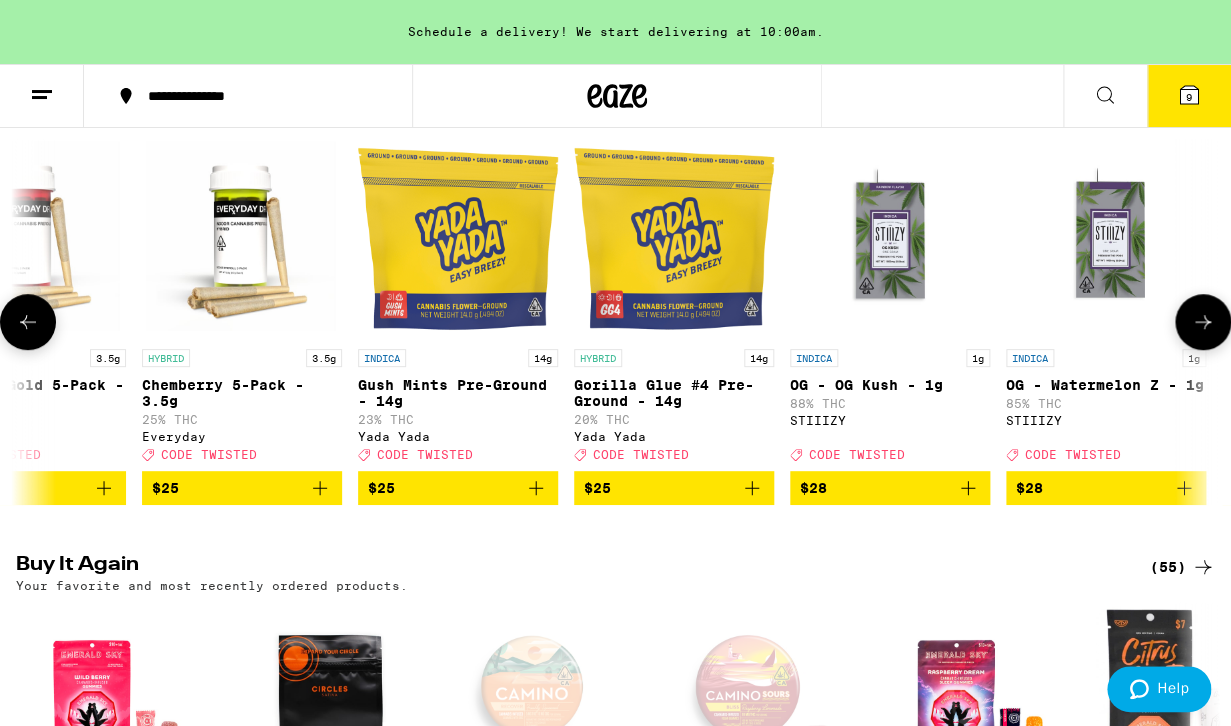 click 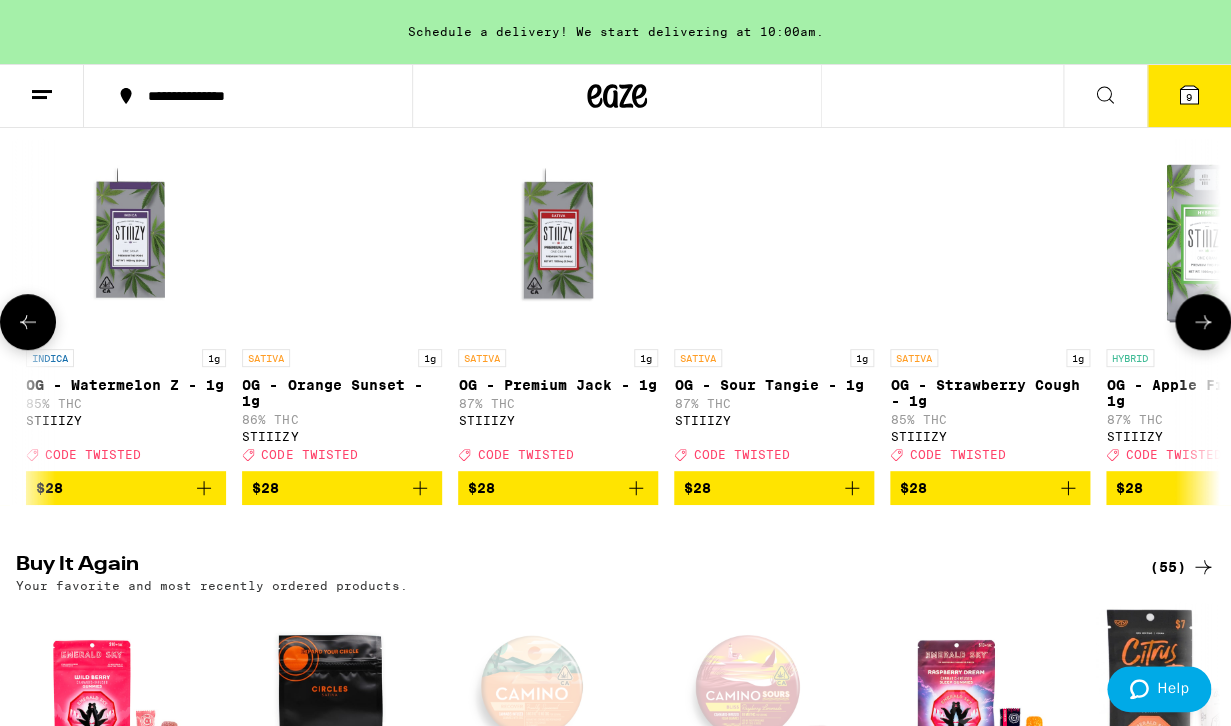 scroll, scrollTop: 0, scrollLeft: 10791, axis: horizontal 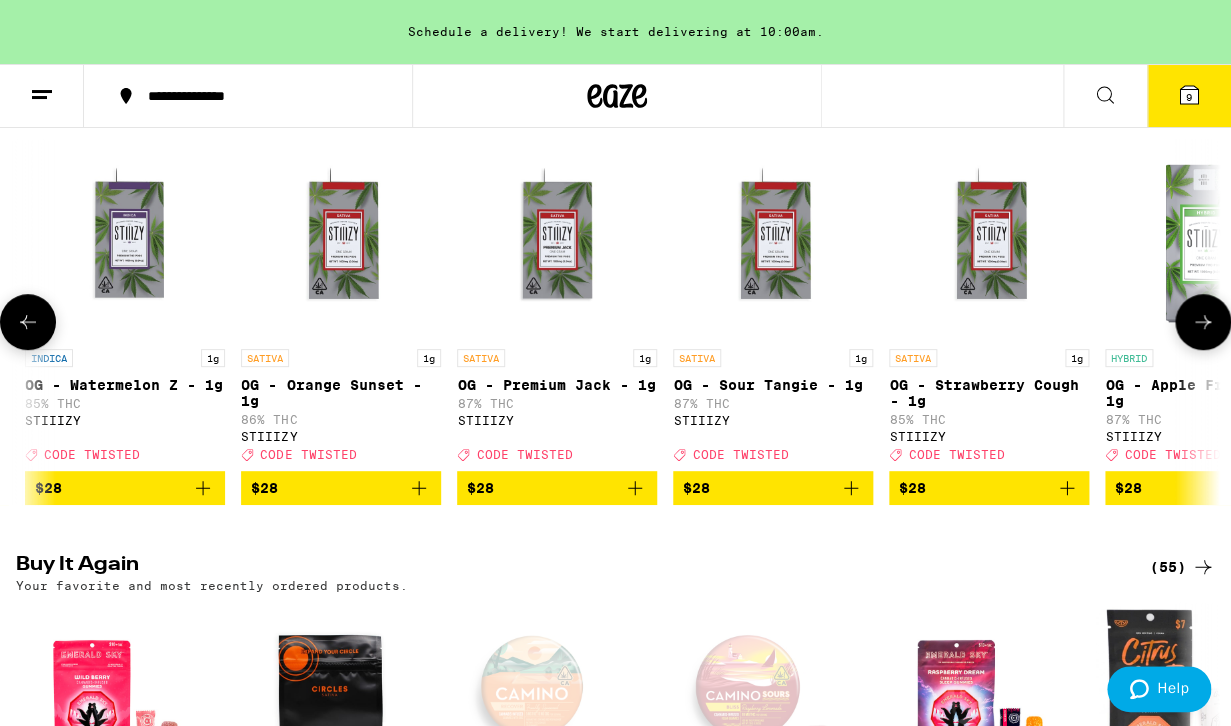 click at bounding box center (28, 322) 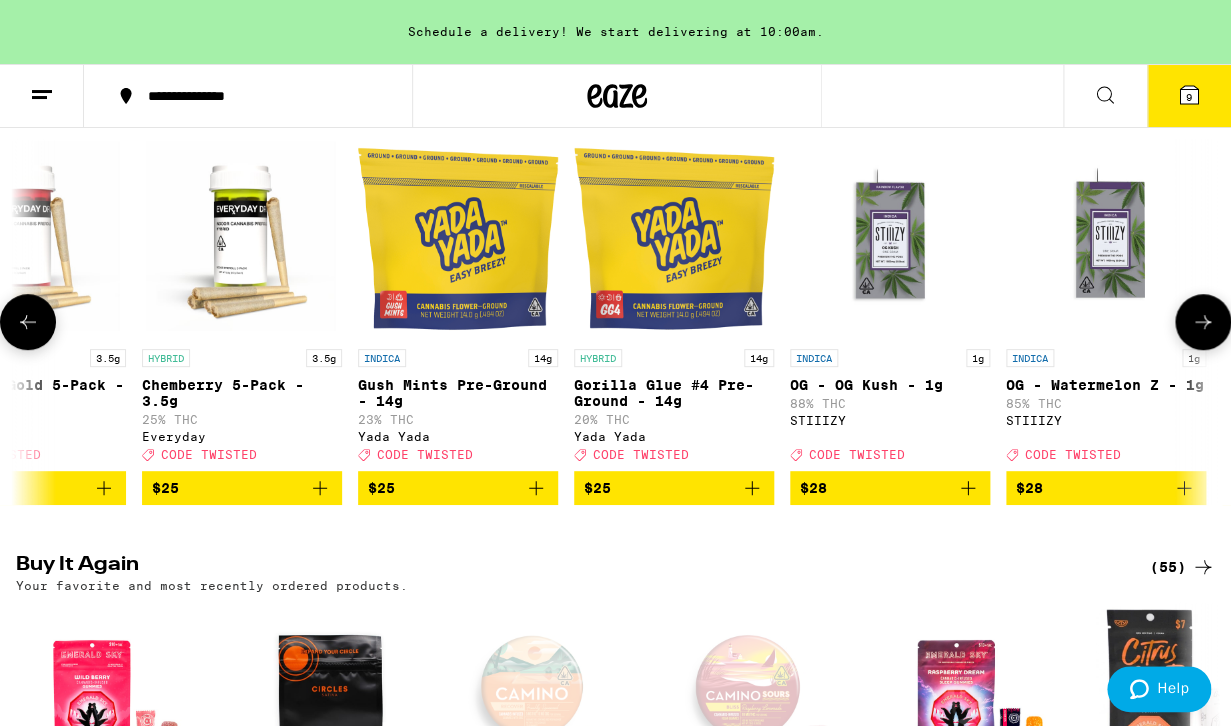 scroll, scrollTop: 0, scrollLeft: 9810, axis: horizontal 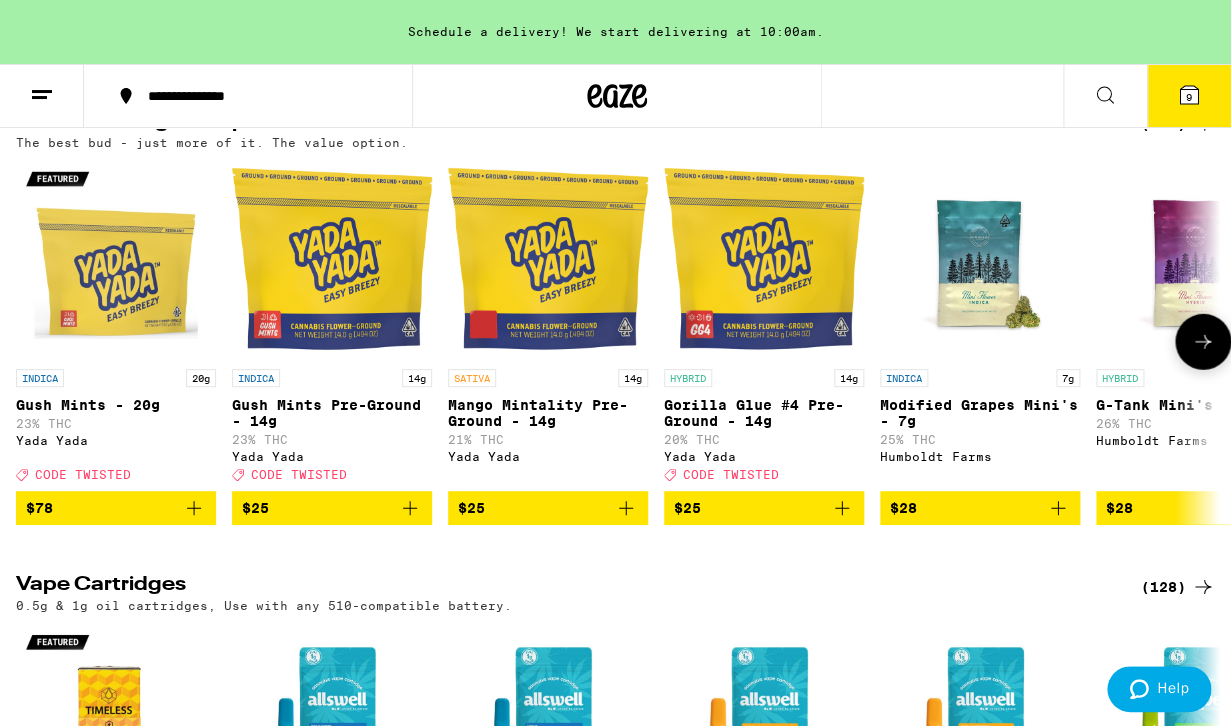 click 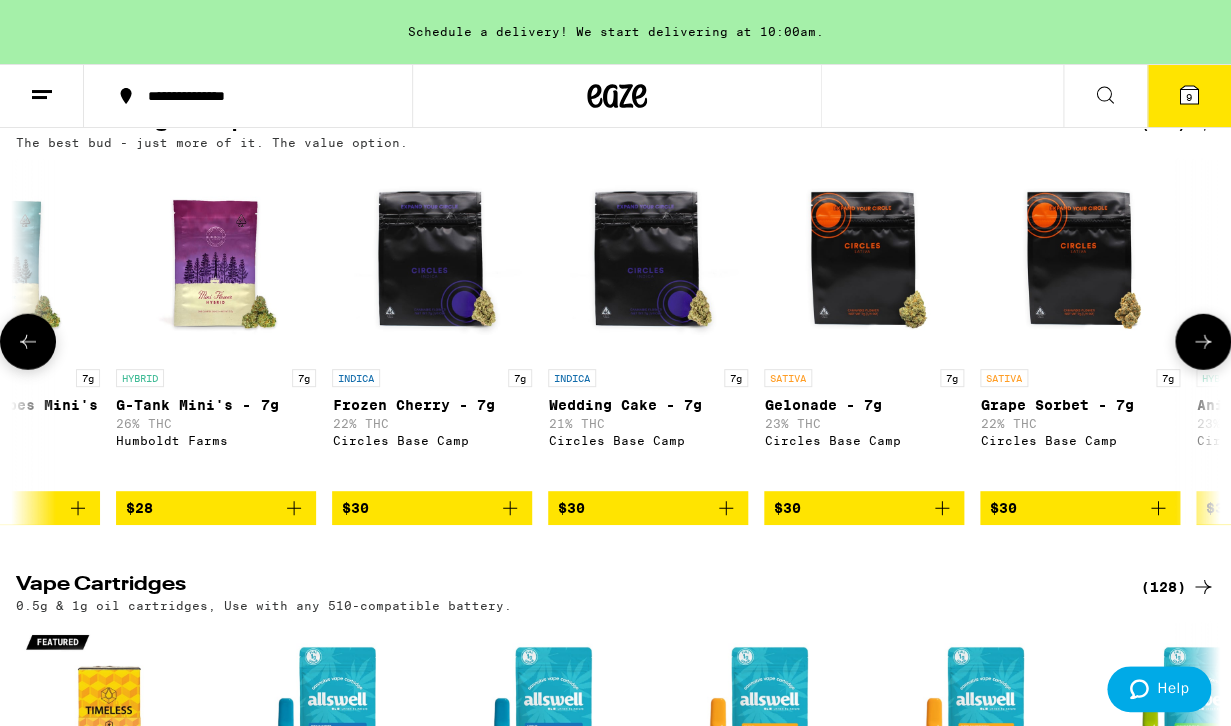 scroll, scrollTop: 0, scrollLeft: 981, axis: horizontal 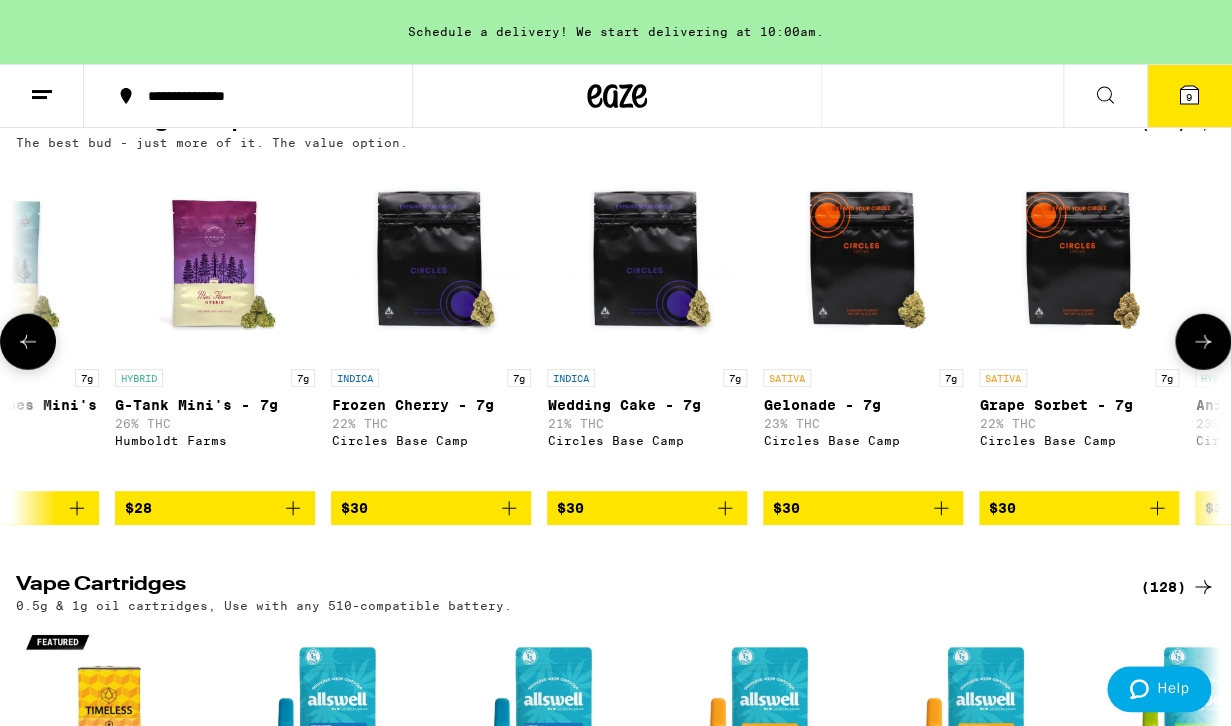 click 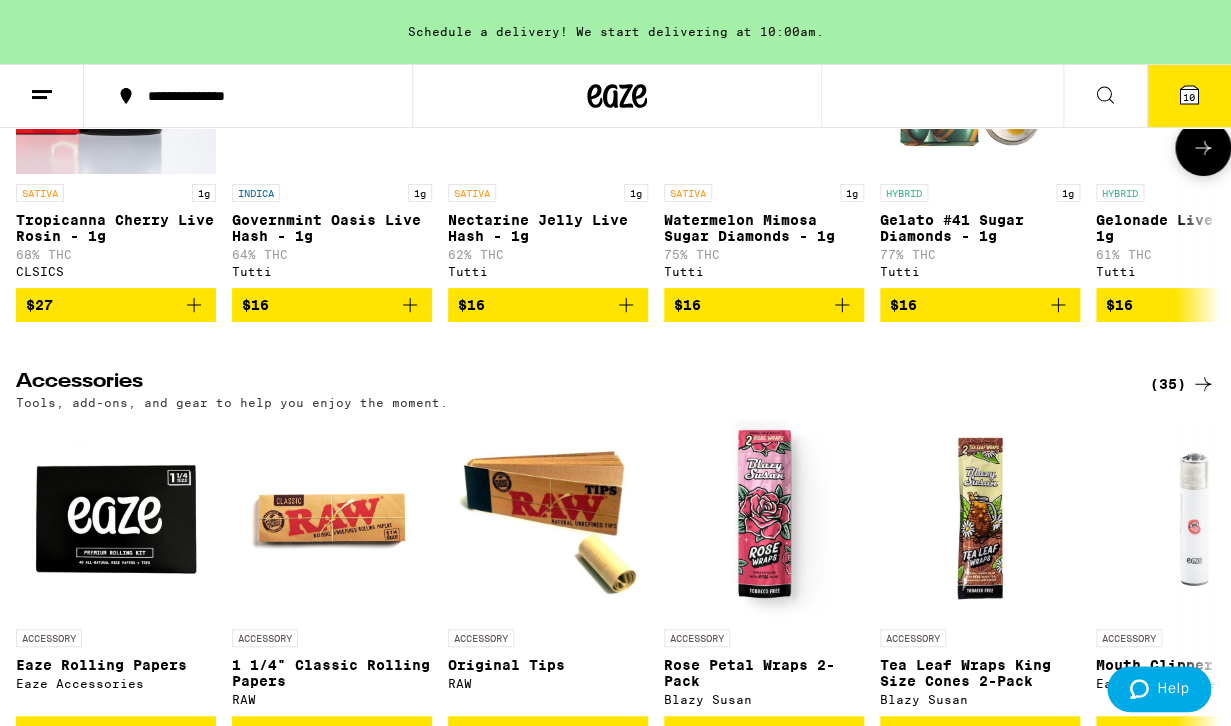 scroll, scrollTop: 7455, scrollLeft: 0, axis: vertical 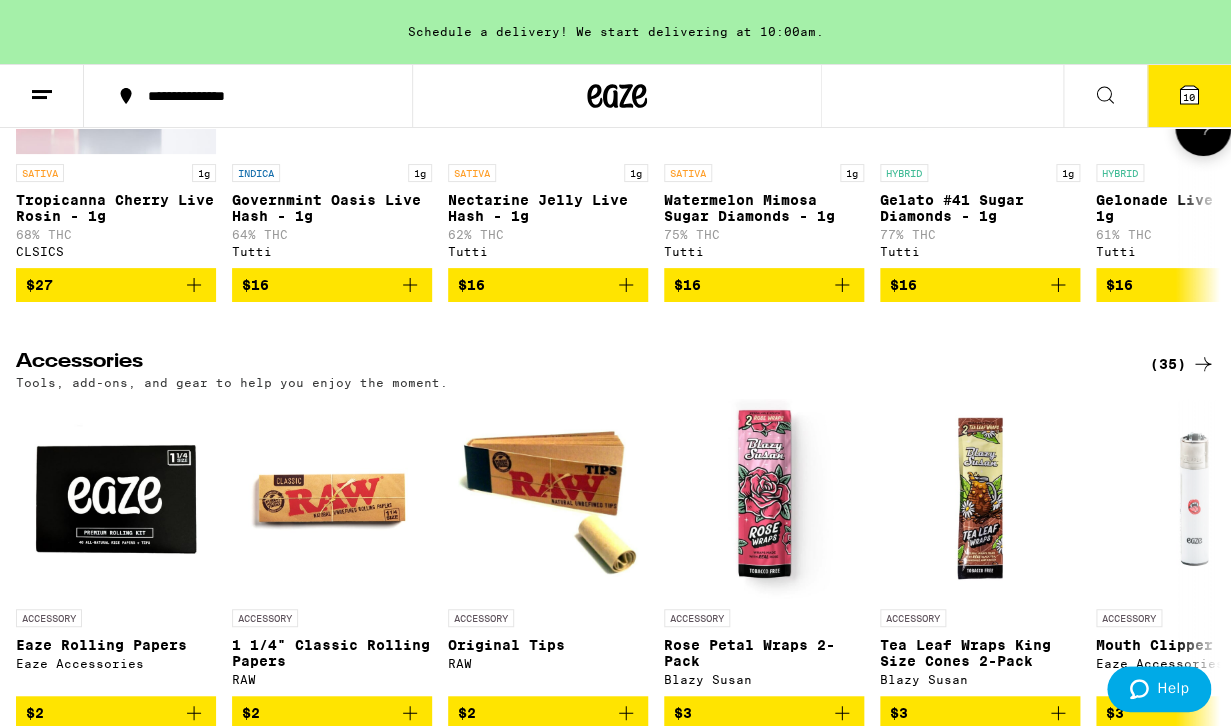 click 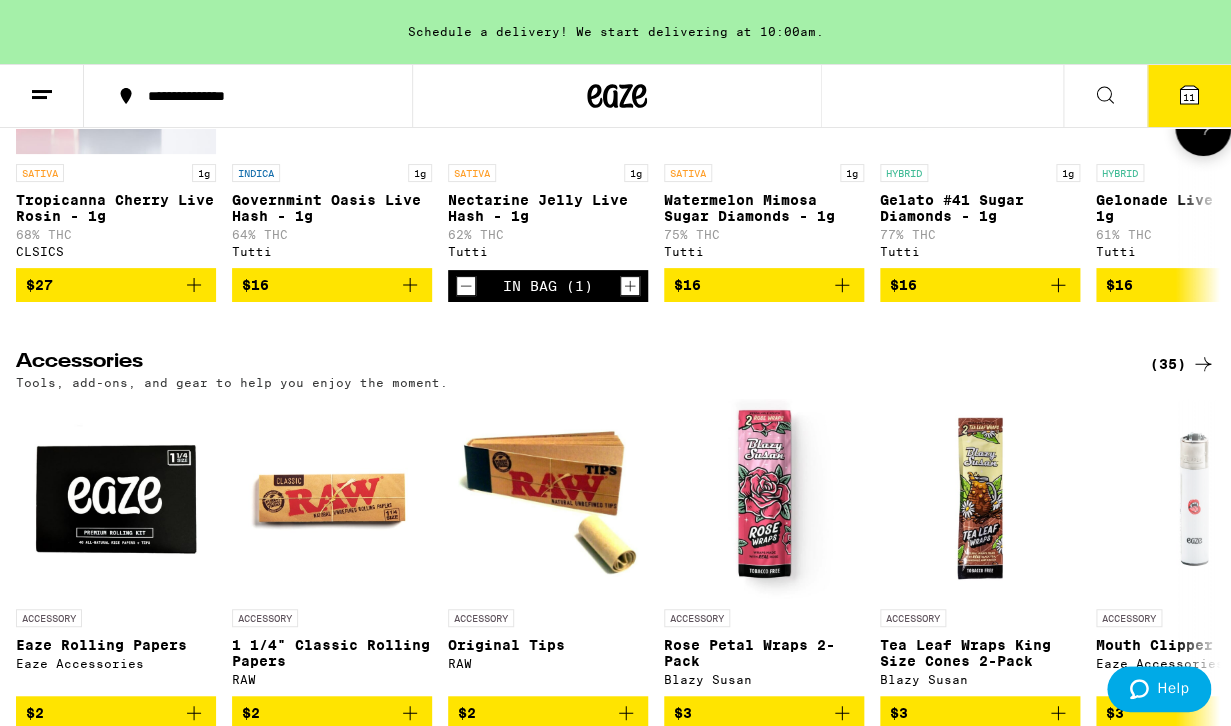 click 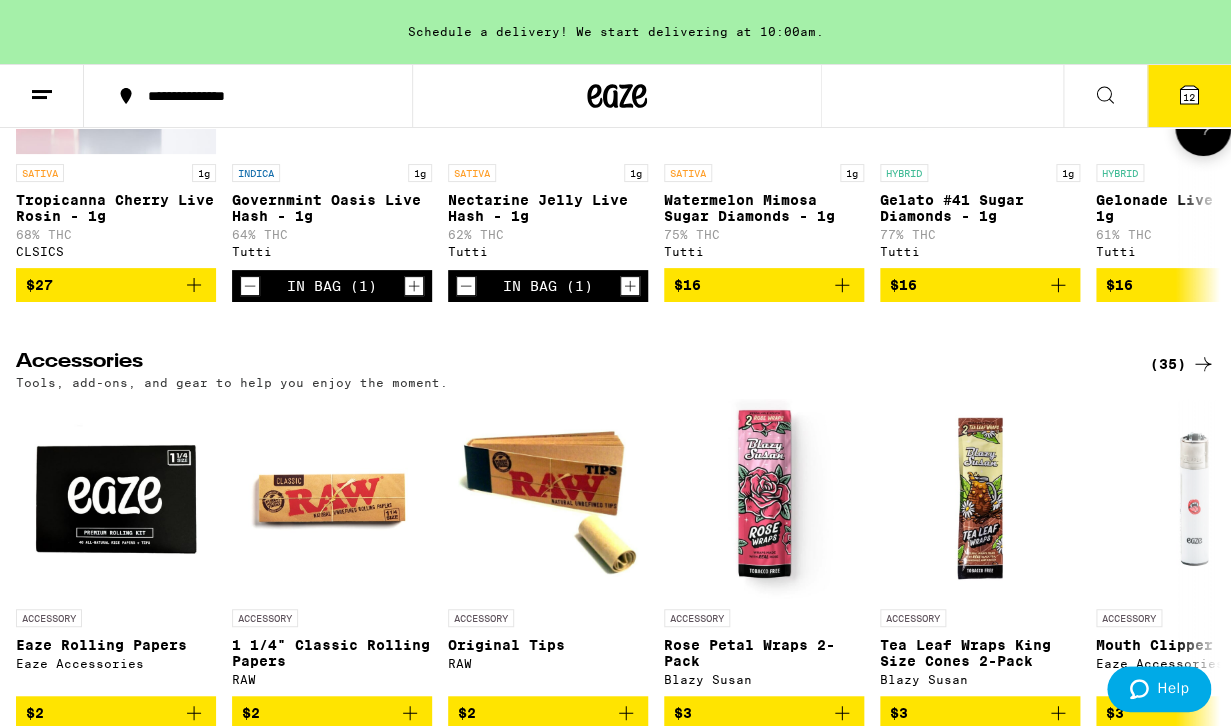 click 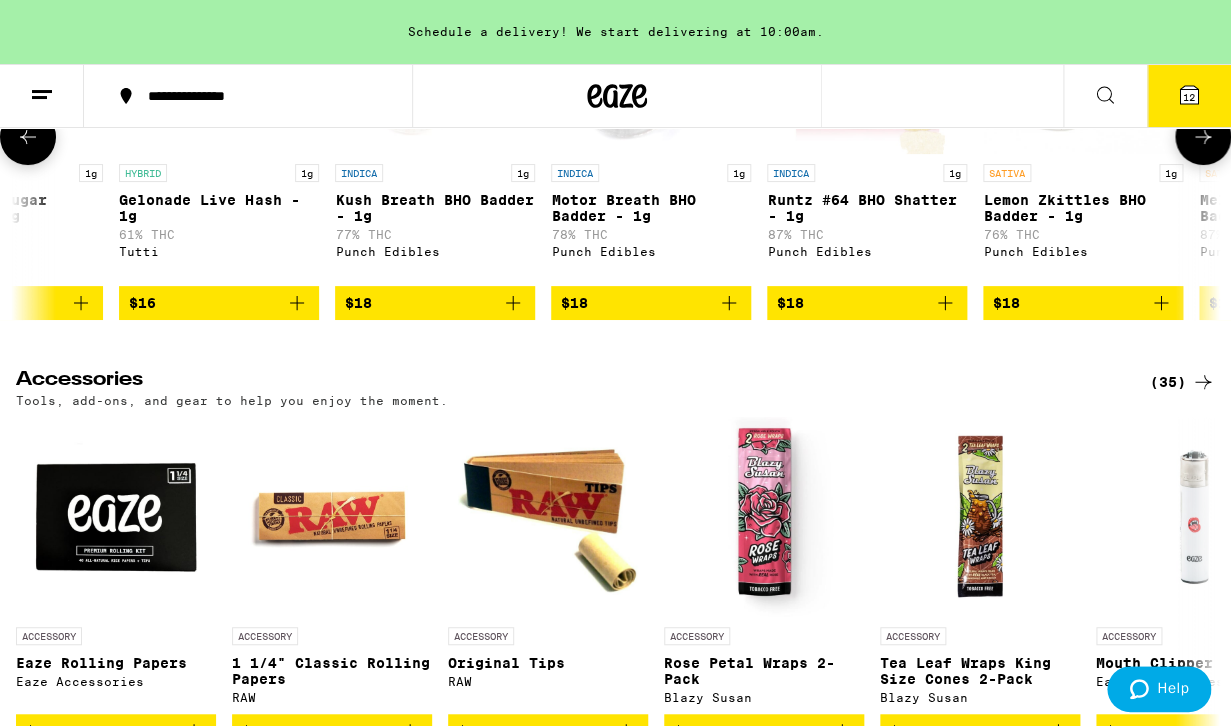 scroll, scrollTop: 0, scrollLeft: 981, axis: horizontal 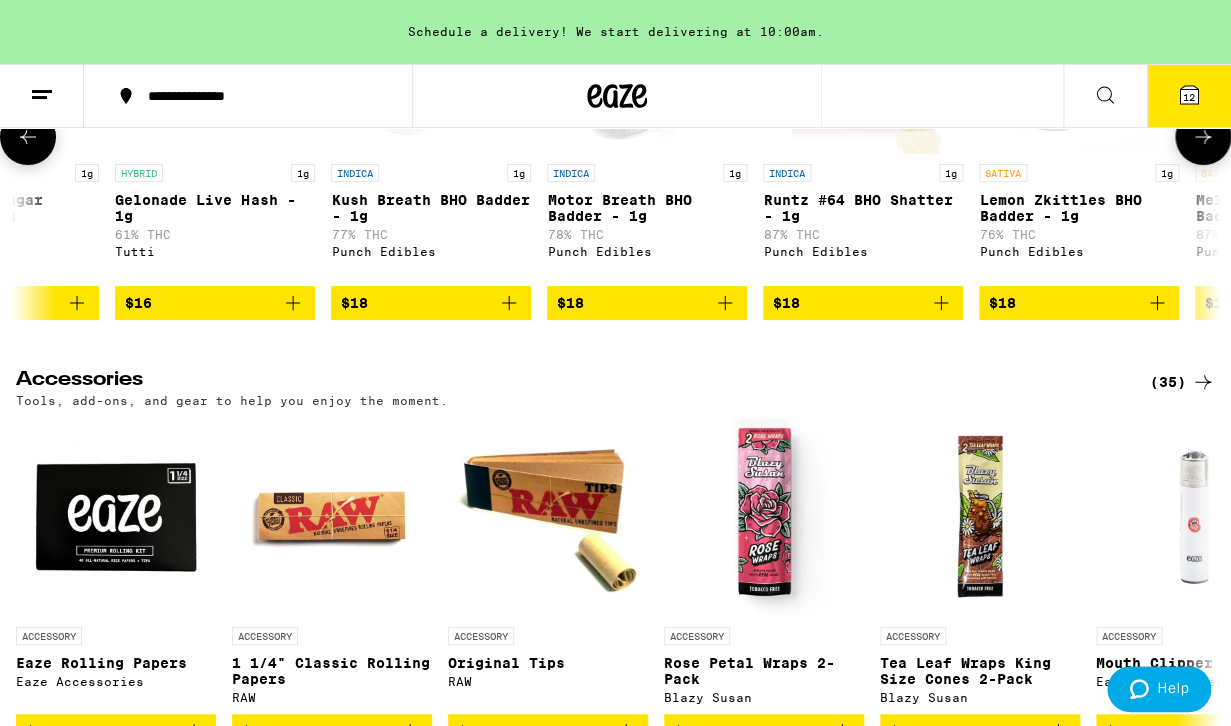 click at bounding box center (1203, 137) 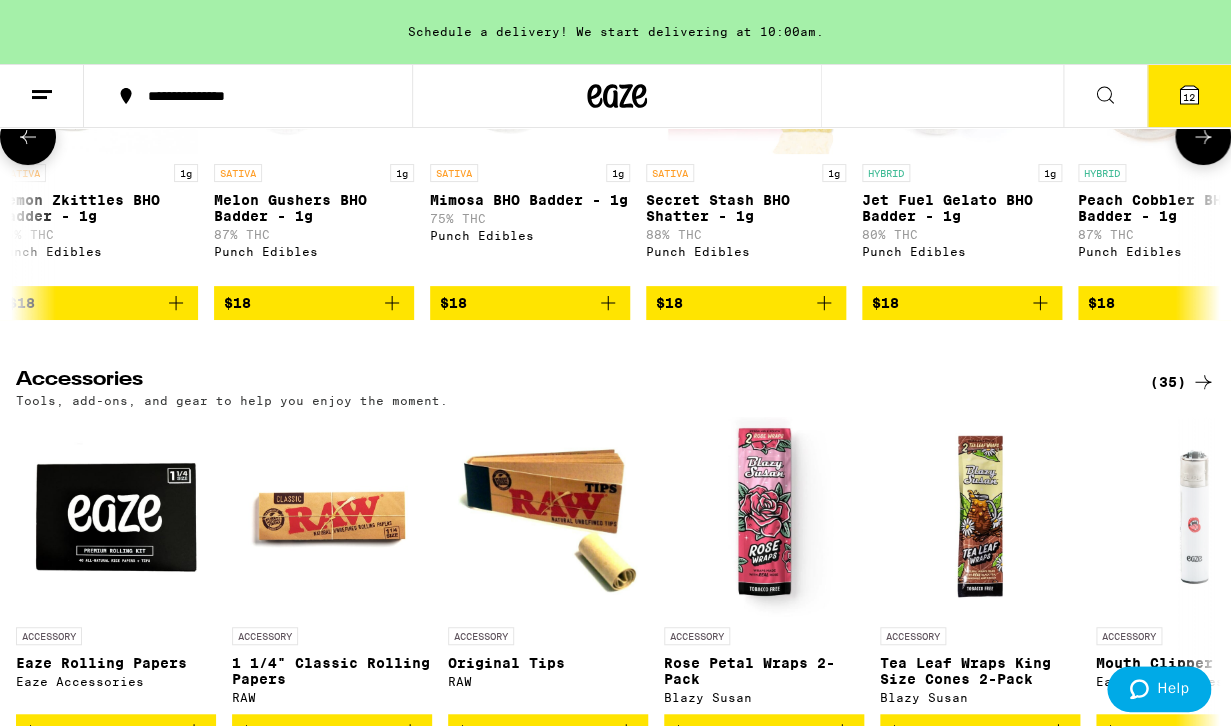 click at bounding box center (1203, 137) 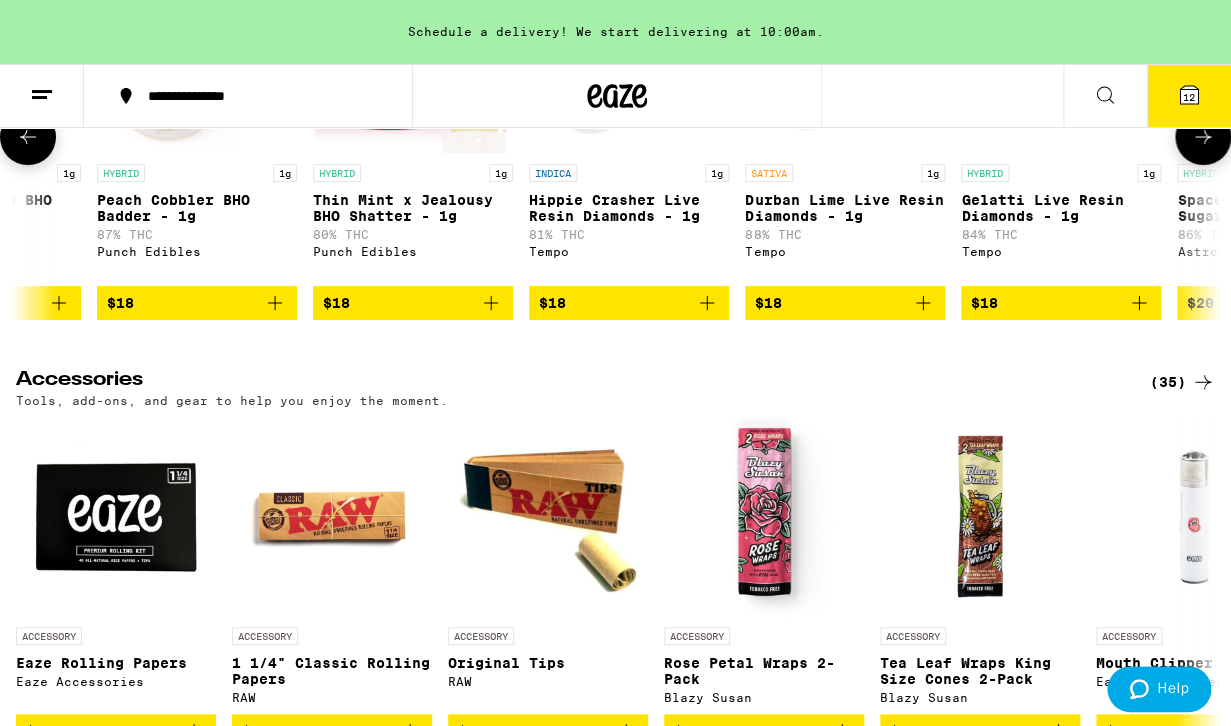 click at bounding box center [1203, 137] 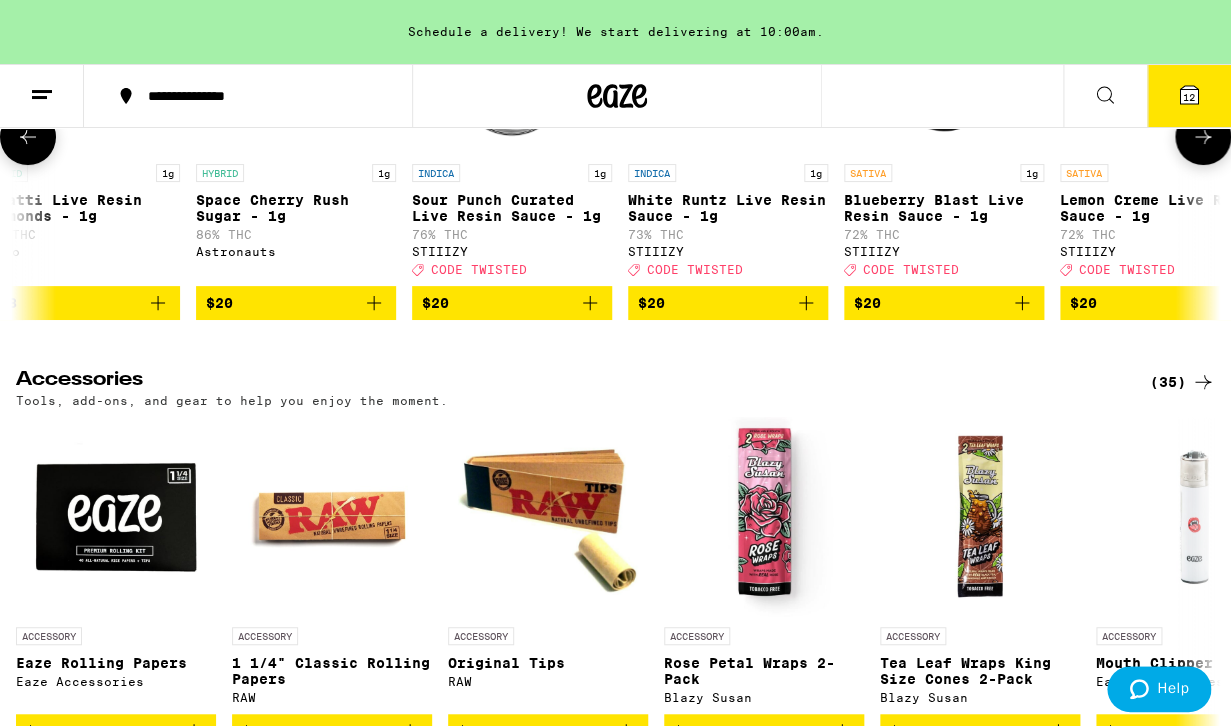 click at bounding box center (1203, 137) 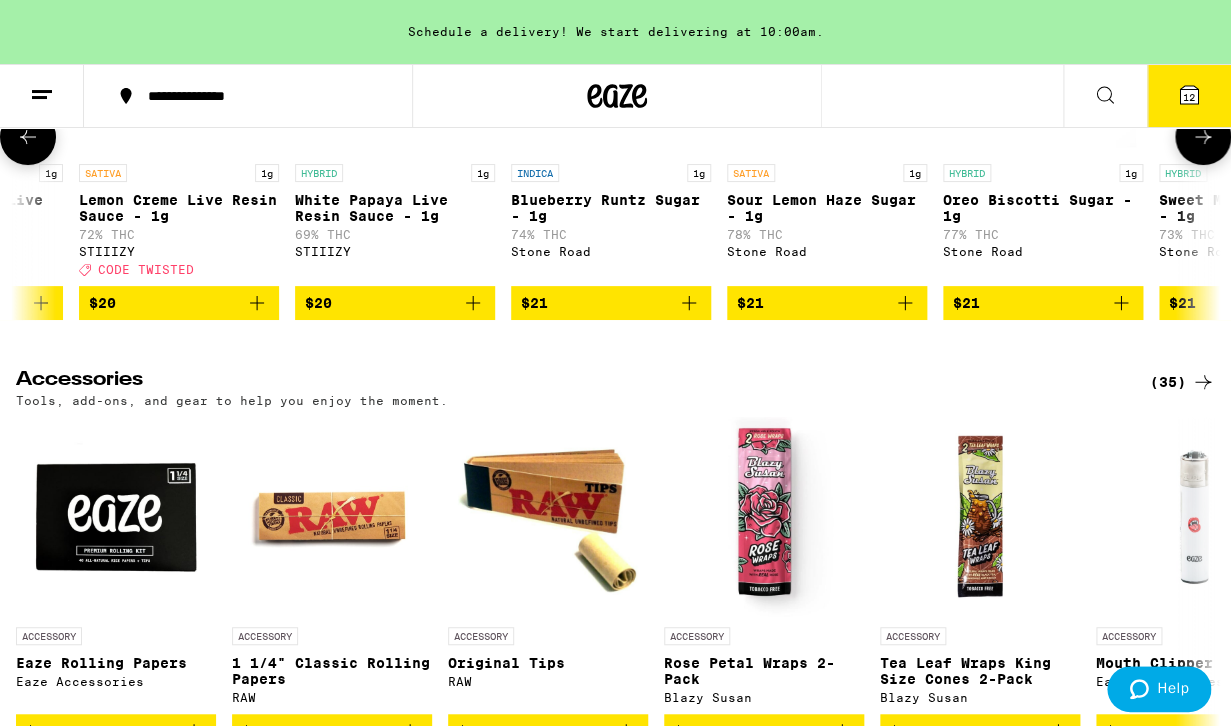 click at bounding box center [1203, 137] 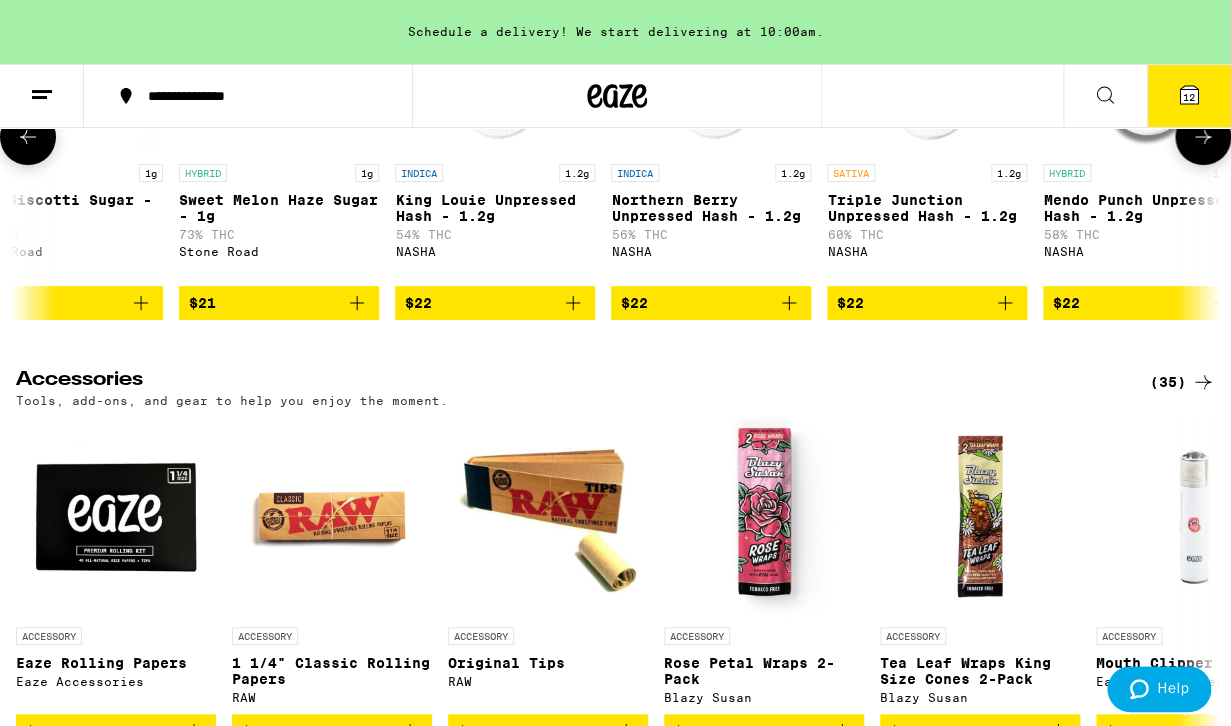 scroll, scrollTop: 0, scrollLeft: 5886, axis: horizontal 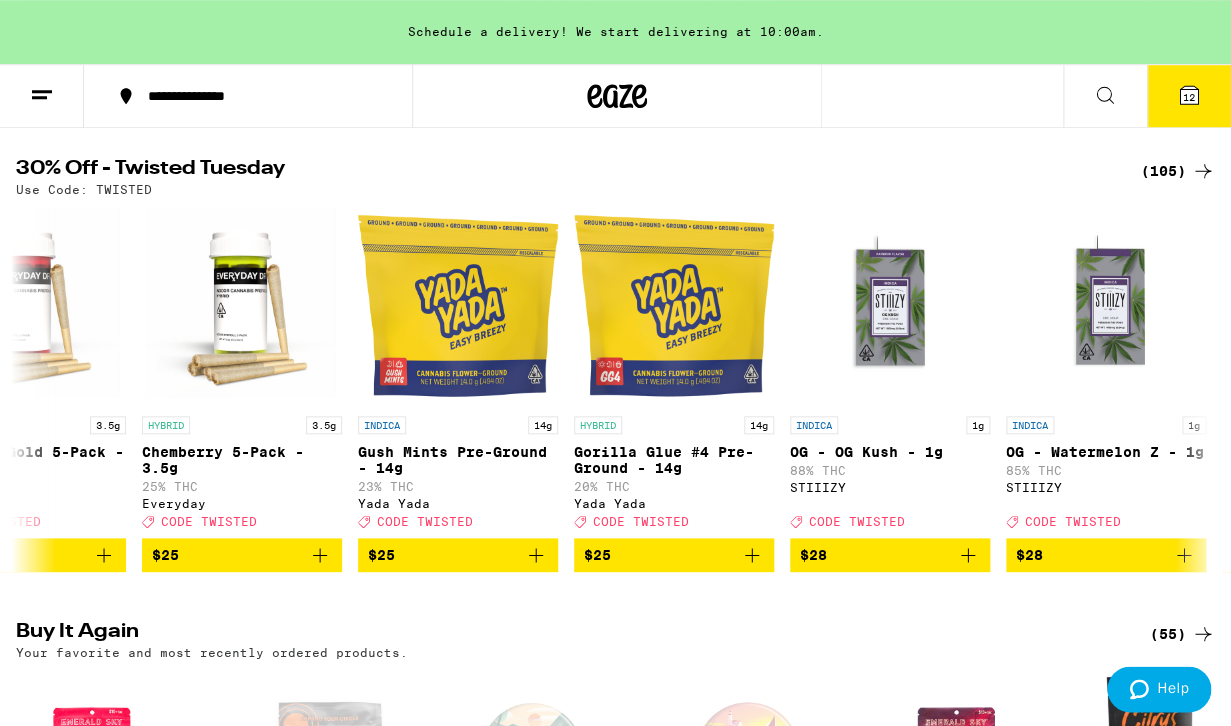 click on "12" at bounding box center (1189, 96) 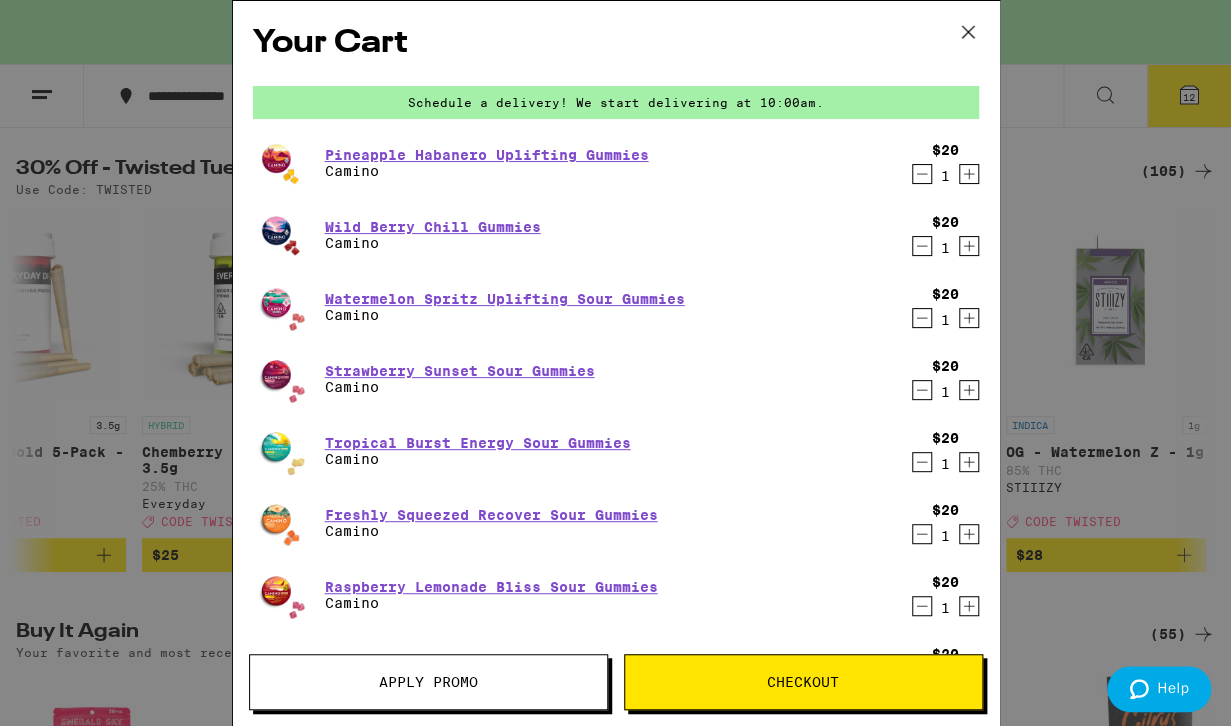 scroll, scrollTop: 0, scrollLeft: 9810, axis: horizontal 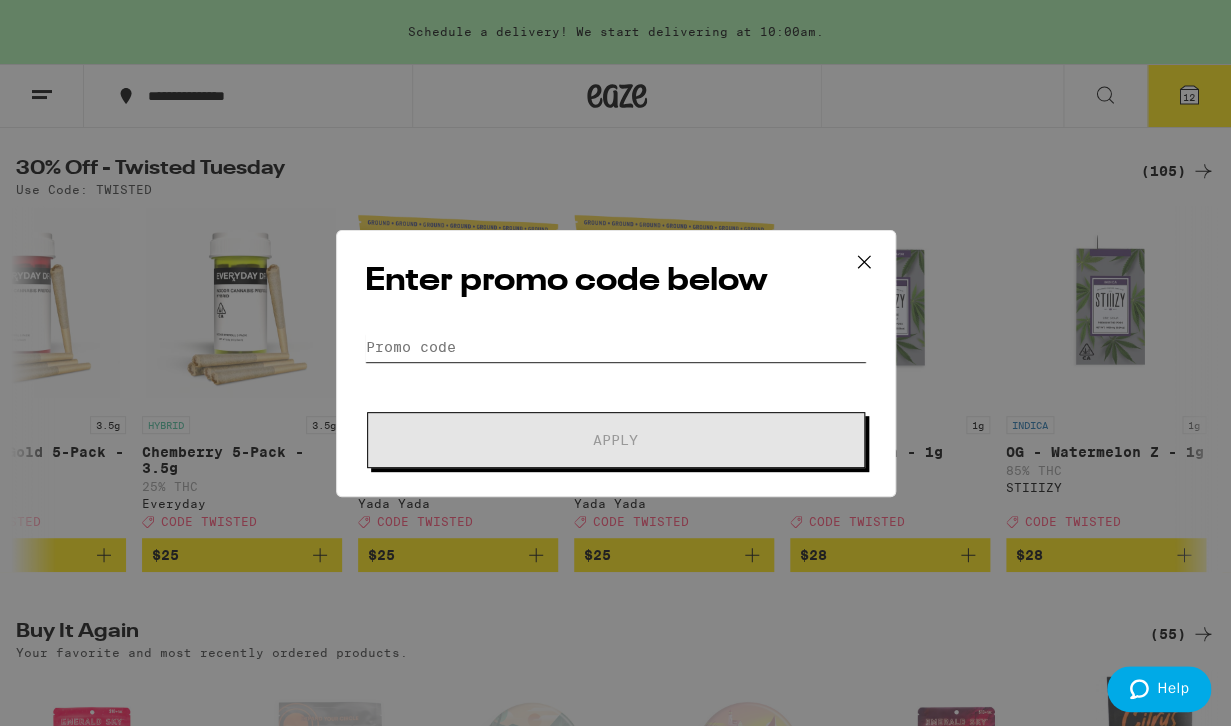 click on "Promo Code" at bounding box center [616, 347] 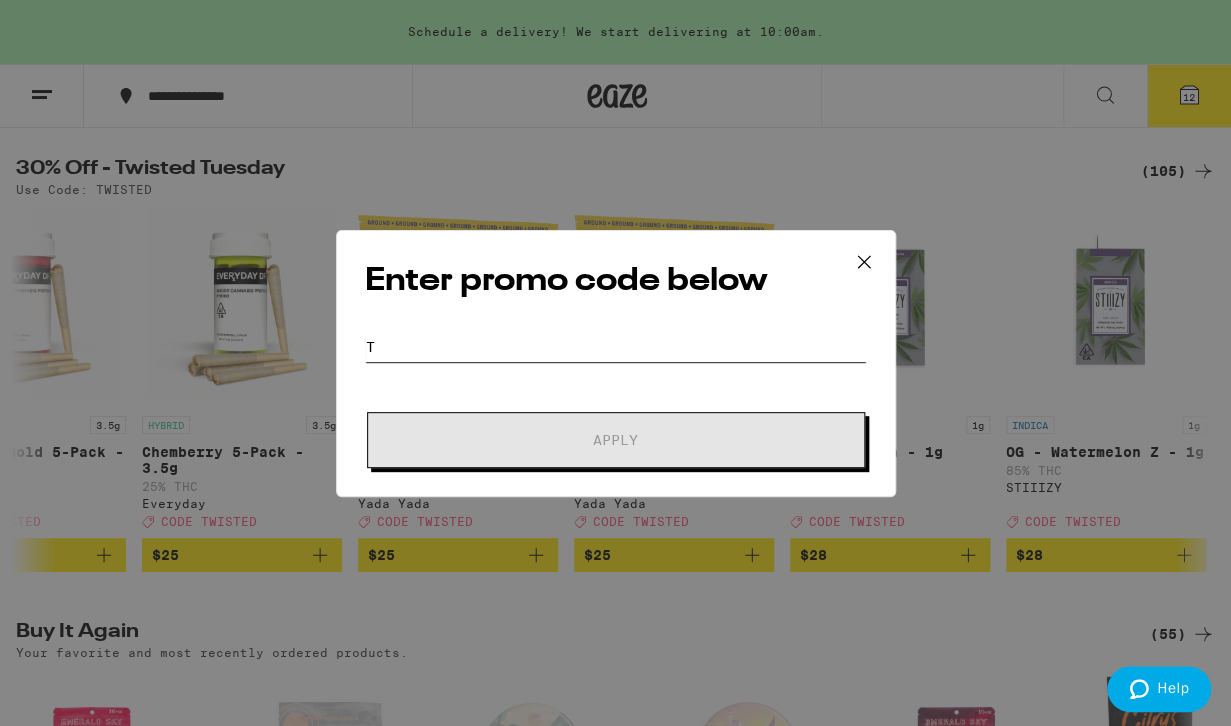 scroll, scrollTop: 0, scrollLeft: 9810, axis: horizontal 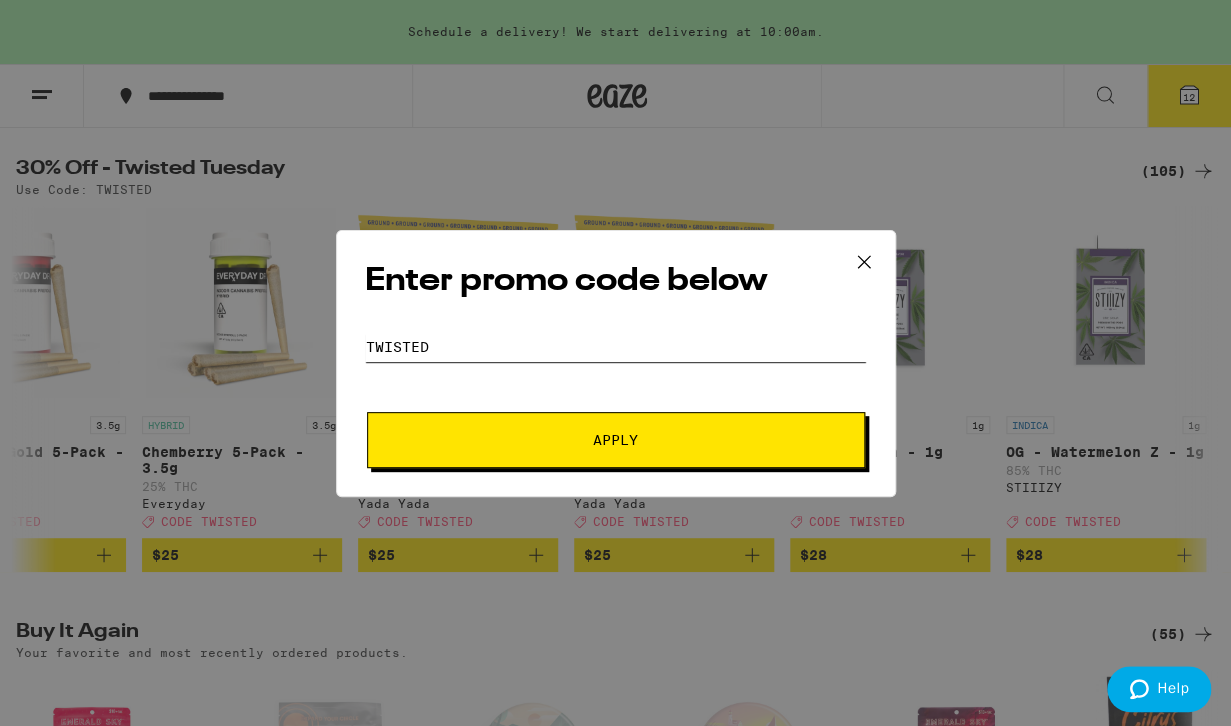 type on "twisted" 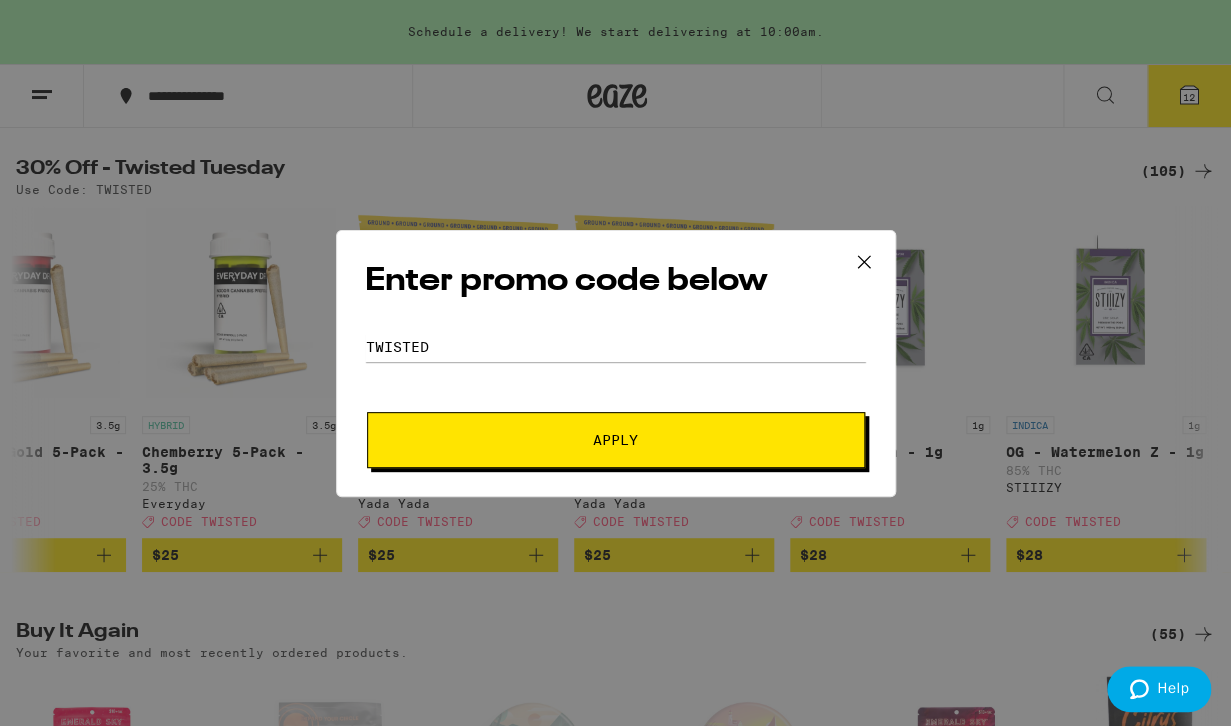 click on "Apply" at bounding box center (616, 440) 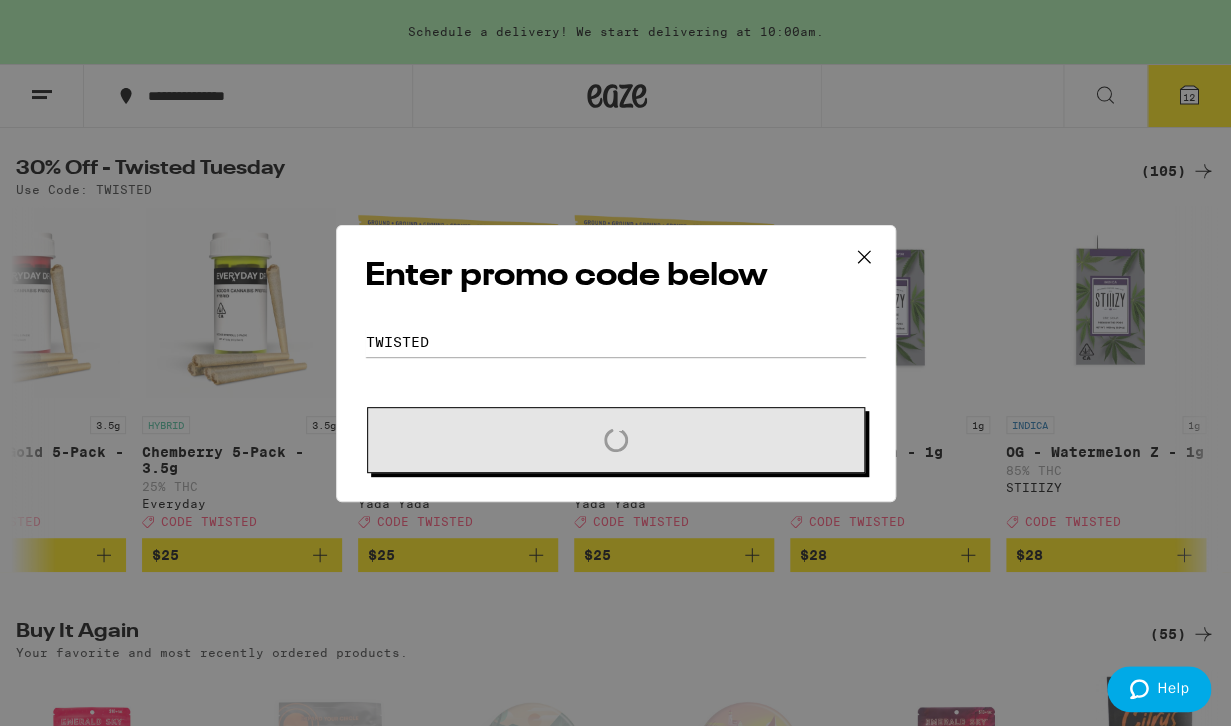 scroll, scrollTop: 0, scrollLeft: 9810, axis: horizontal 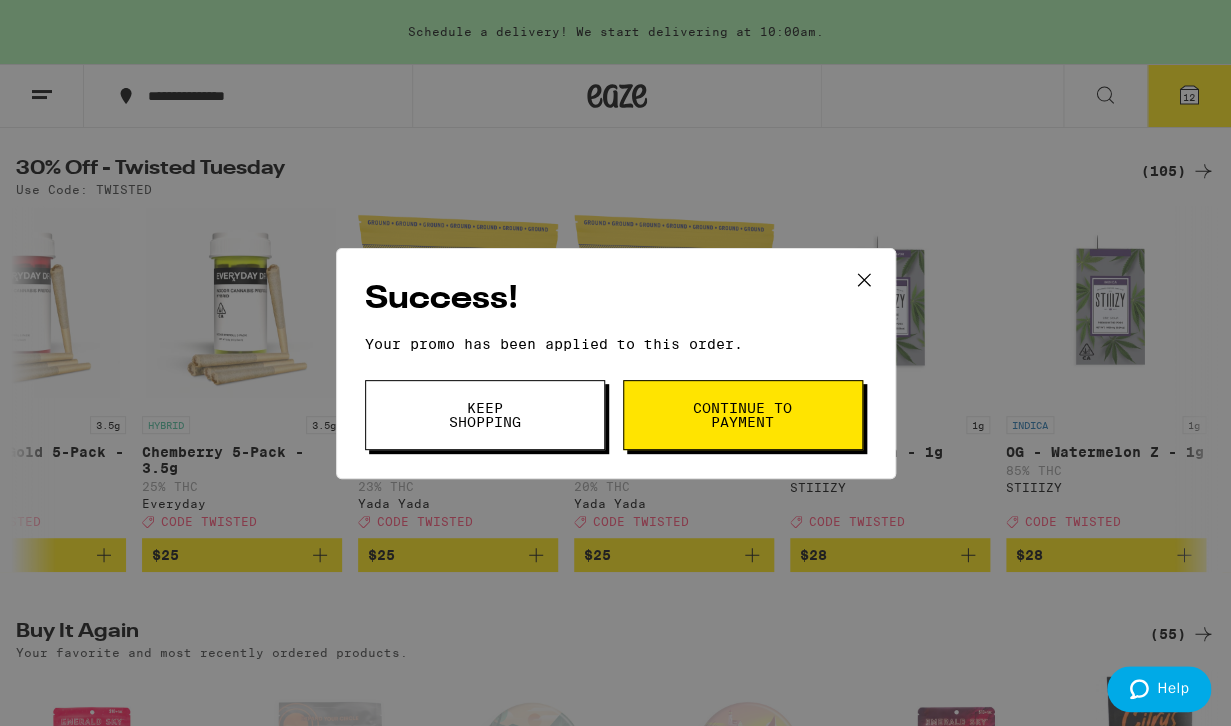click on "Continue to payment" at bounding box center (743, 415) 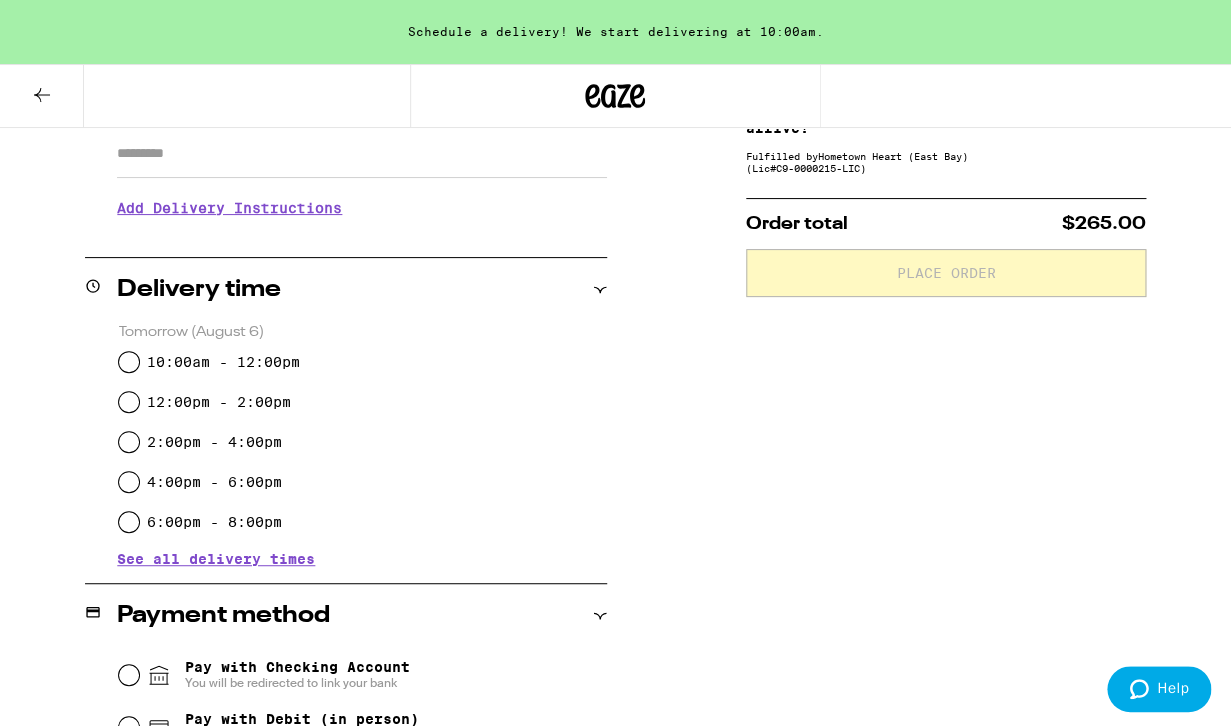 scroll, scrollTop: 433, scrollLeft: 0, axis: vertical 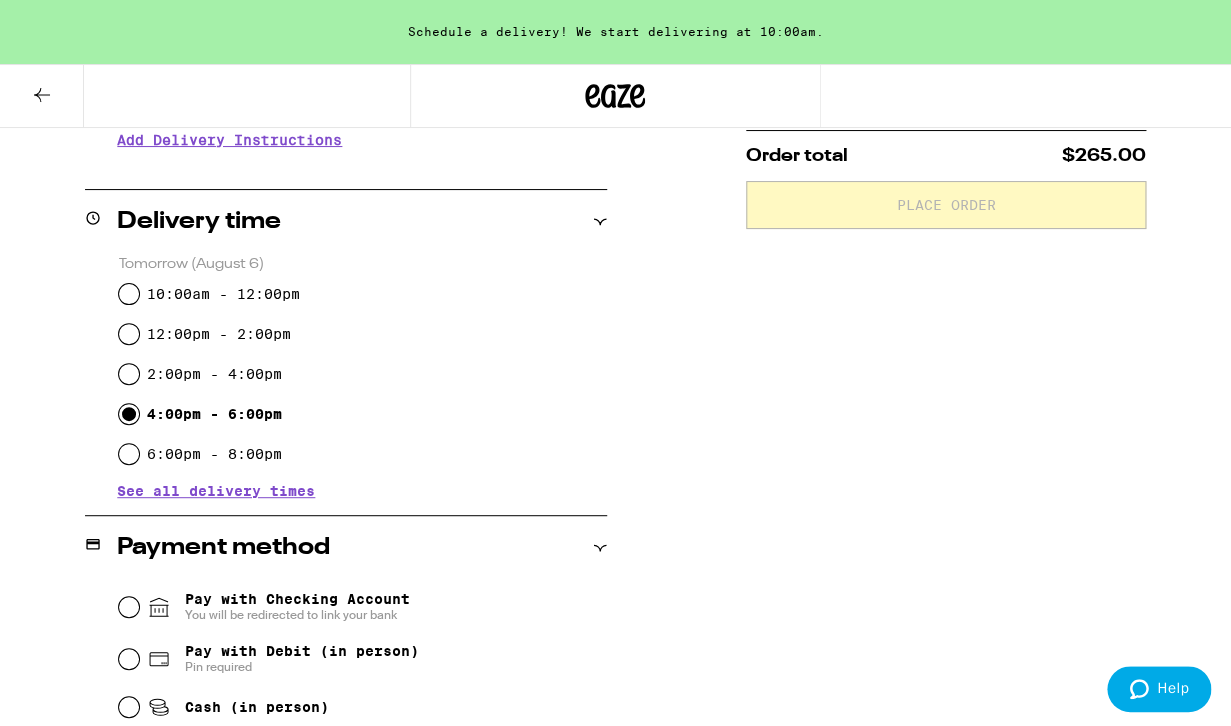 click on "4:00pm - 6:00pm" at bounding box center (129, 414) 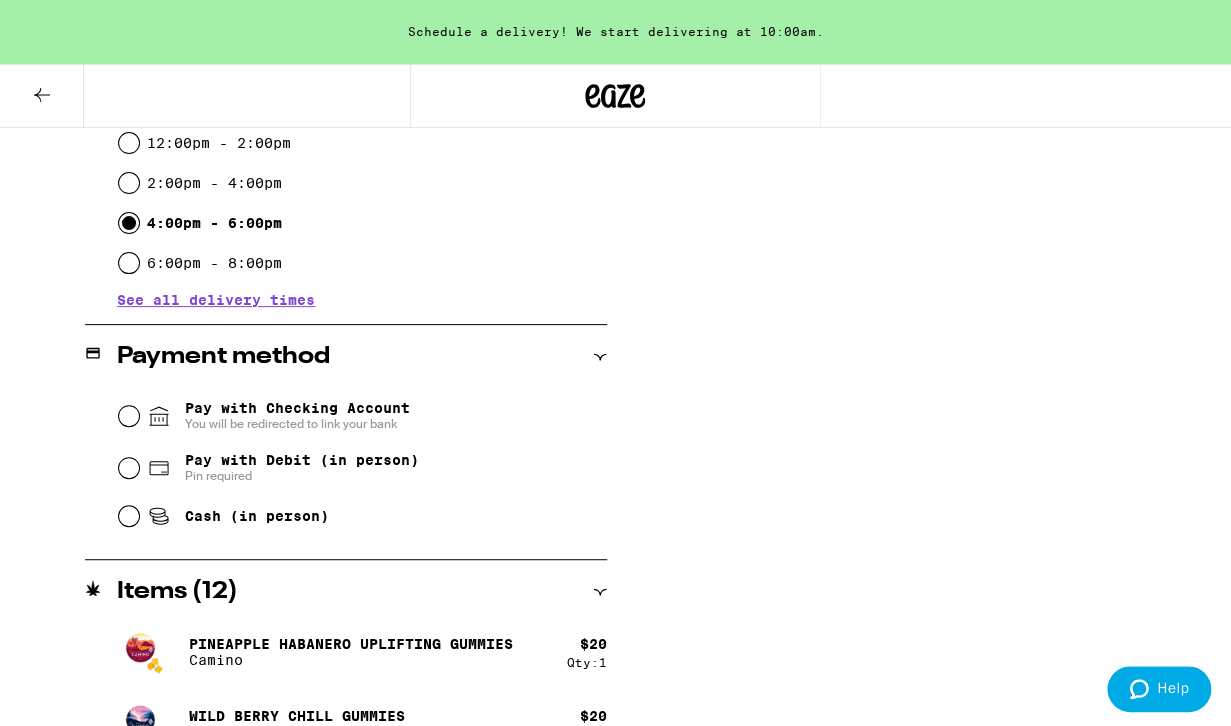 scroll, scrollTop: 628, scrollLeft: 0, axis: vertical 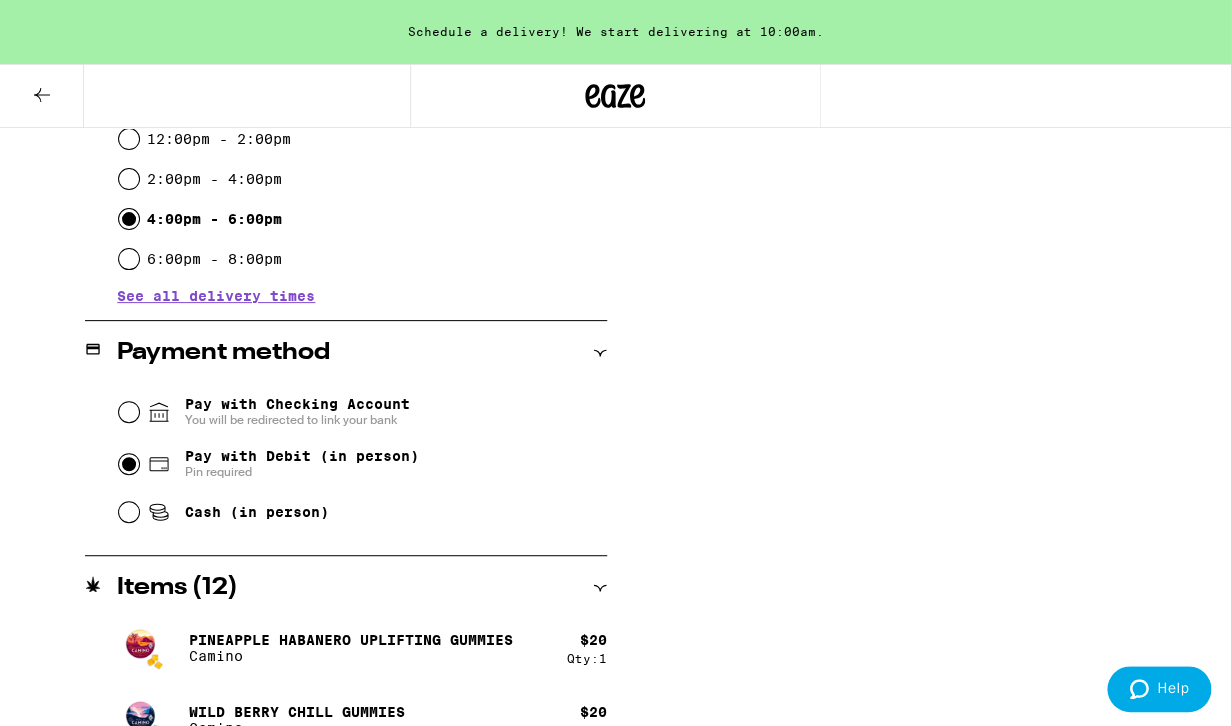 click on "Pay with Debit (in person) Pin required" at bounding box center (129, 464) 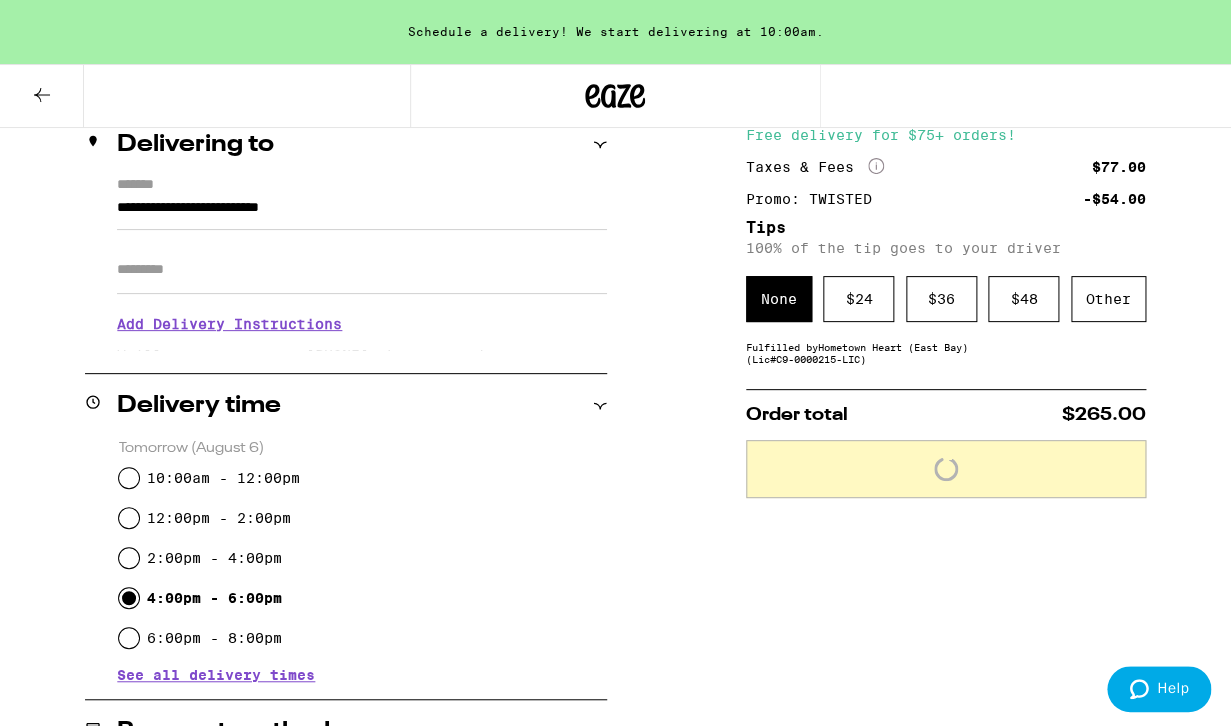 scroll, scrollTop: 245, scrollLeft: 0, axis: vertical 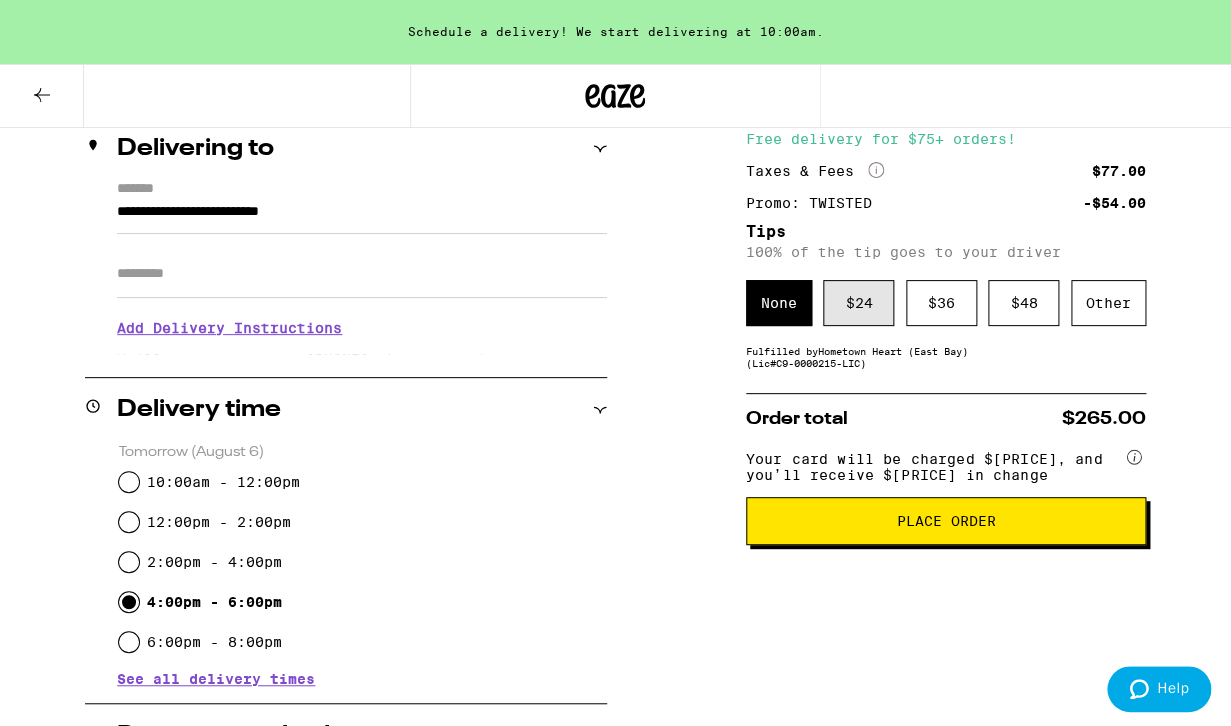 click on "$ 24" at bounding box center [858, 303] 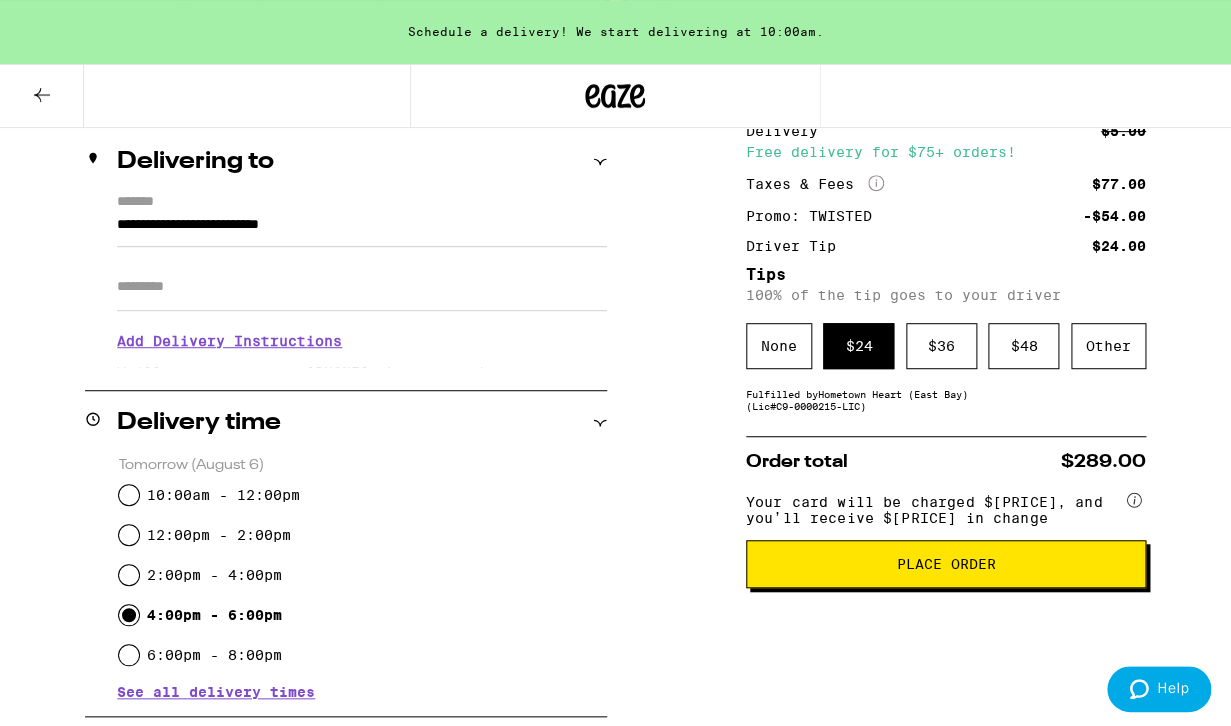 scroll, scrollTop: 233, scrollLeft: 0, axis: vertical 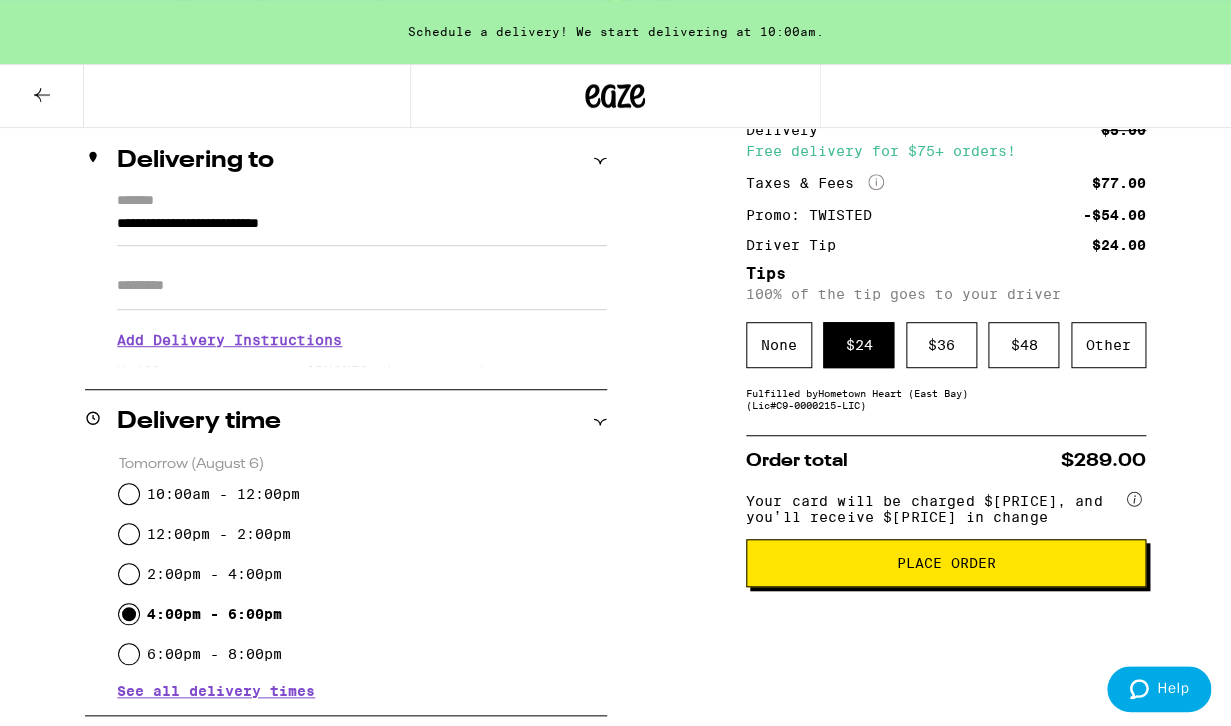 click on "Place Order" at bounding box center [945, 563] 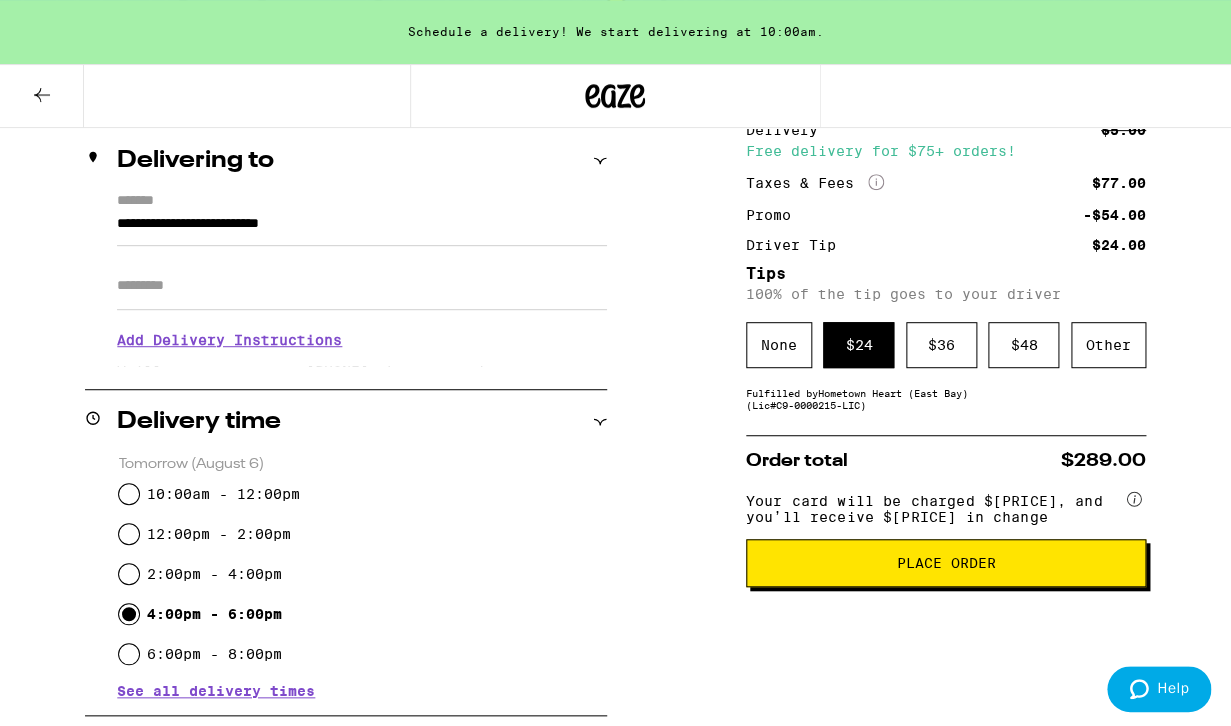 scroll, scrollTop: 0, scrollLeft: 0, axis: both 